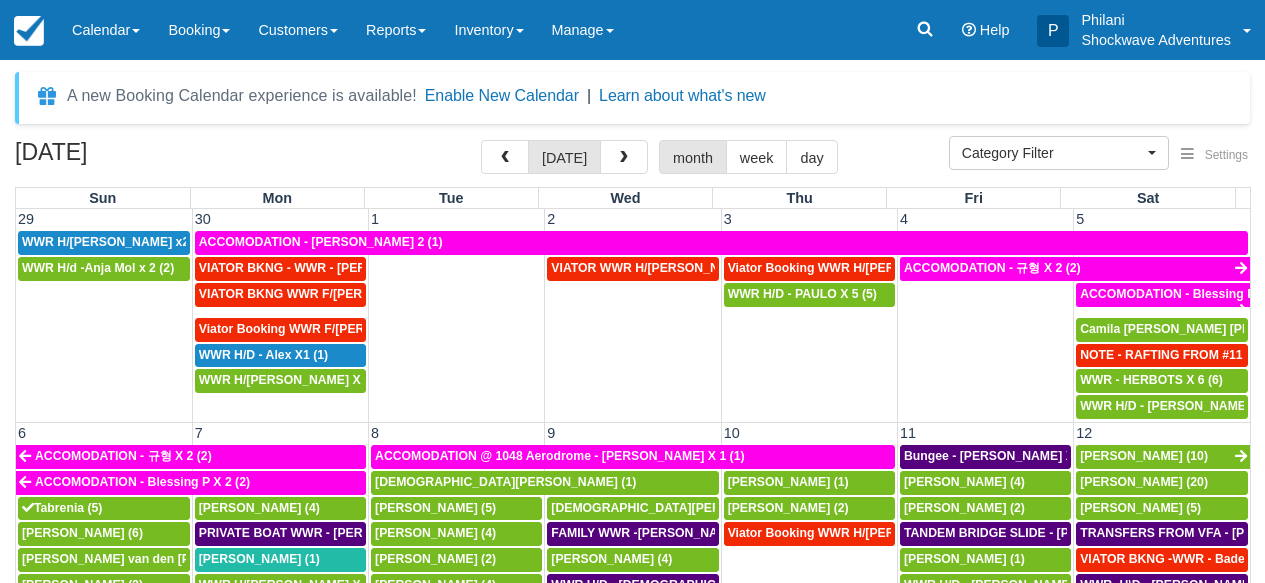 select 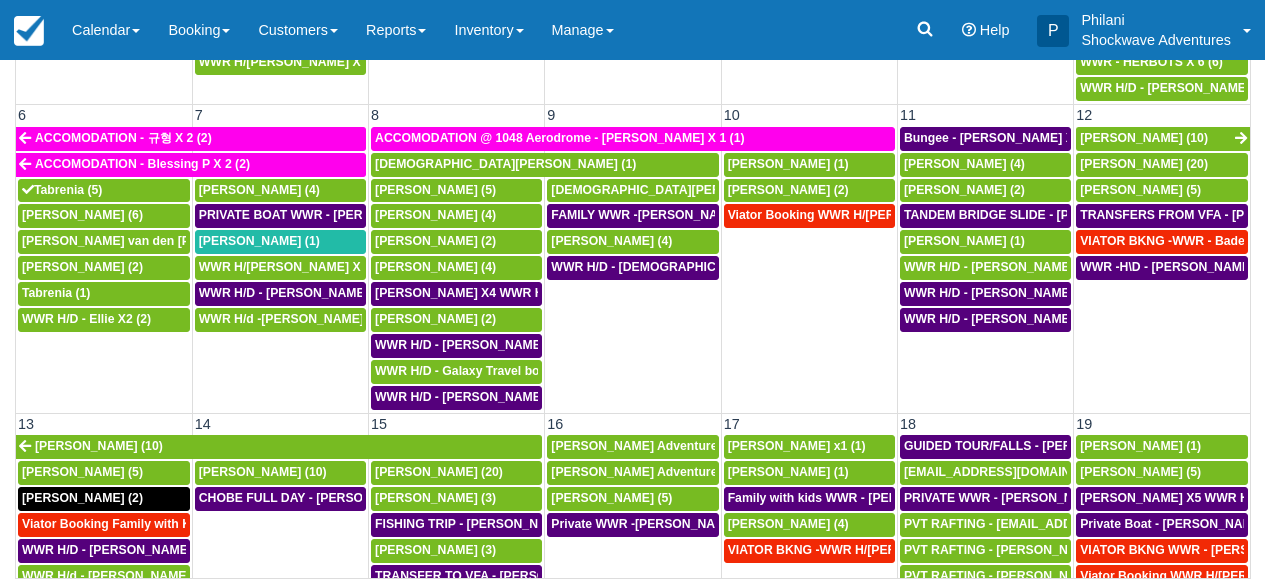 scroll, scrollTop: 637, scrollLeft: 0, axis: vertical 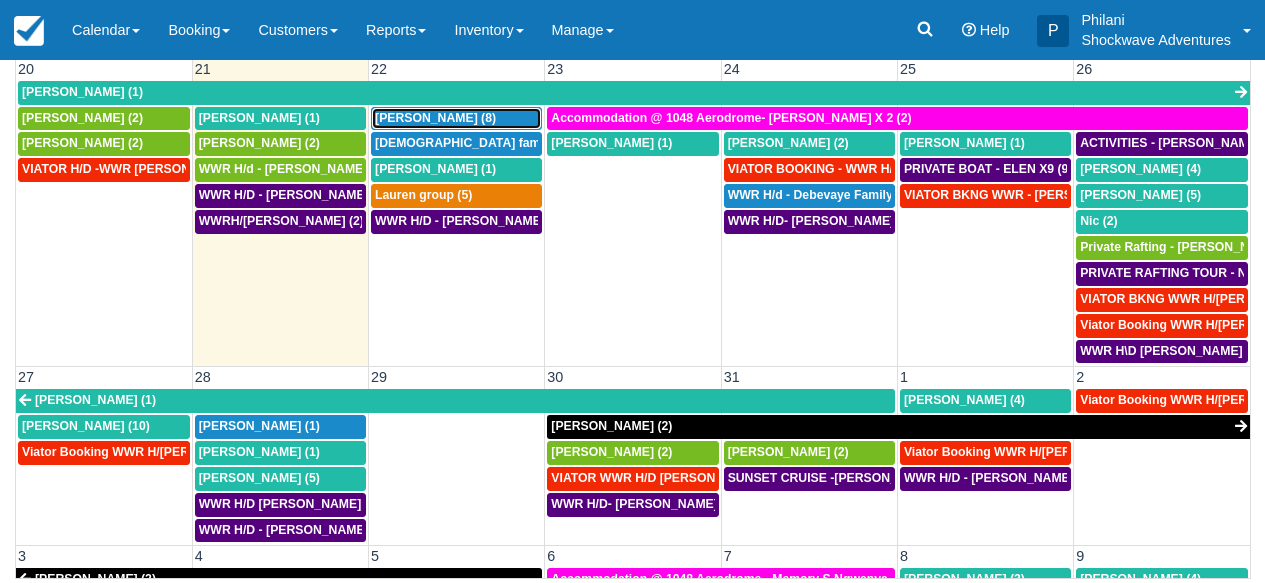click on "Kathleen Baert (8)" at bounding box center (435, 118) 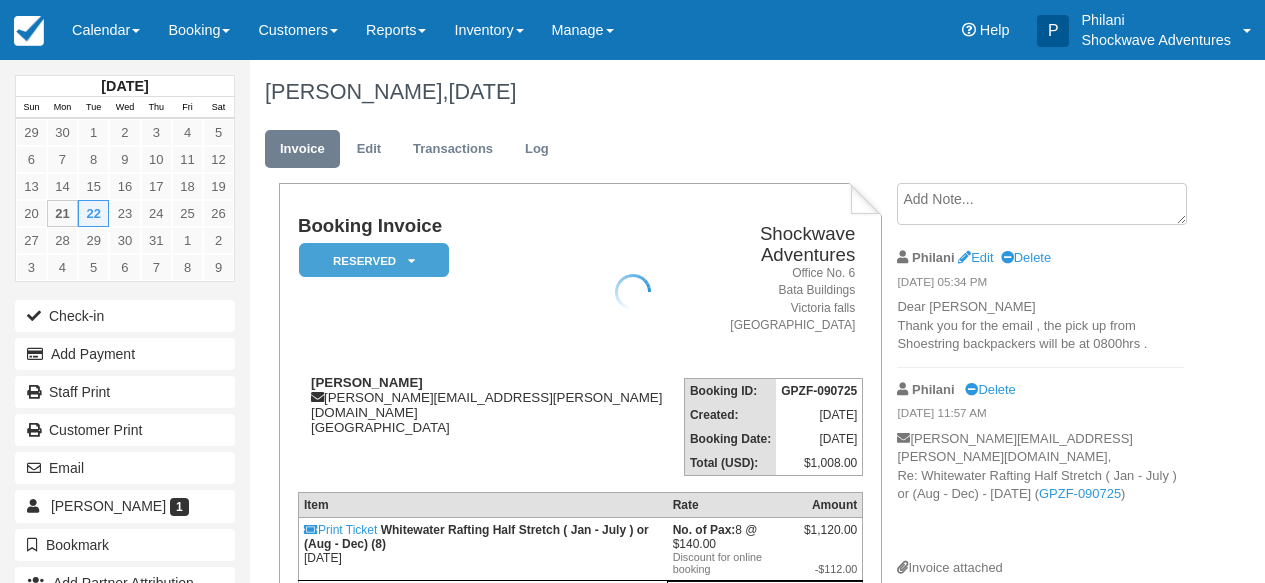 scroll, scrollTop: 0, scrollLeft: 0, axis: both 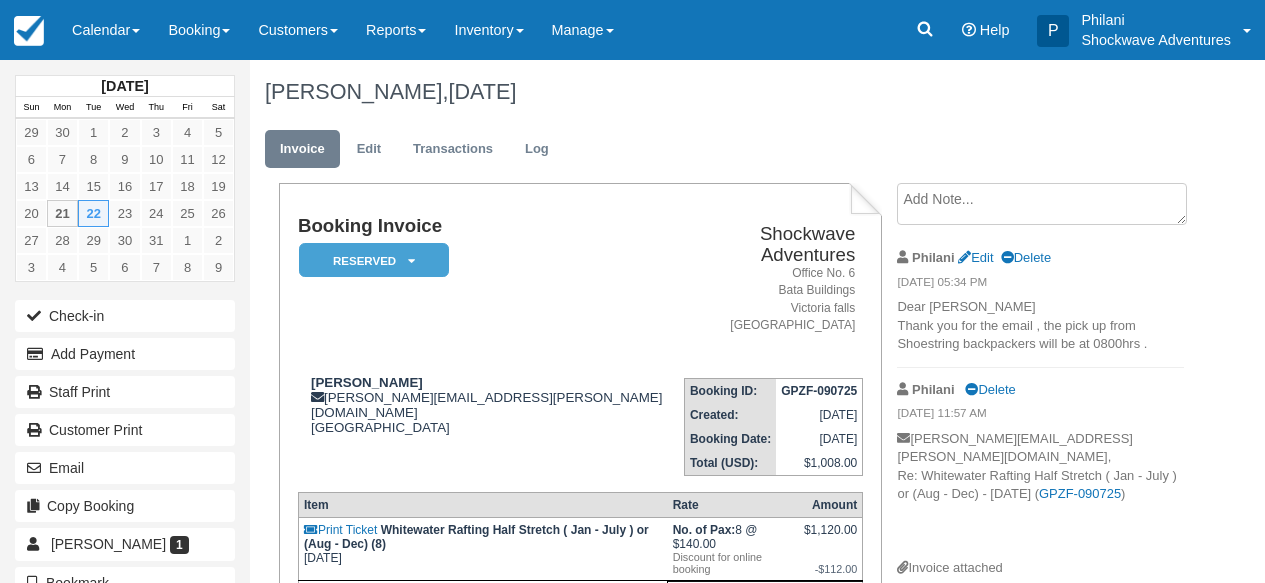 click on "Kathleen Baert,  July 22 2025" at bounding box center (724, 92) 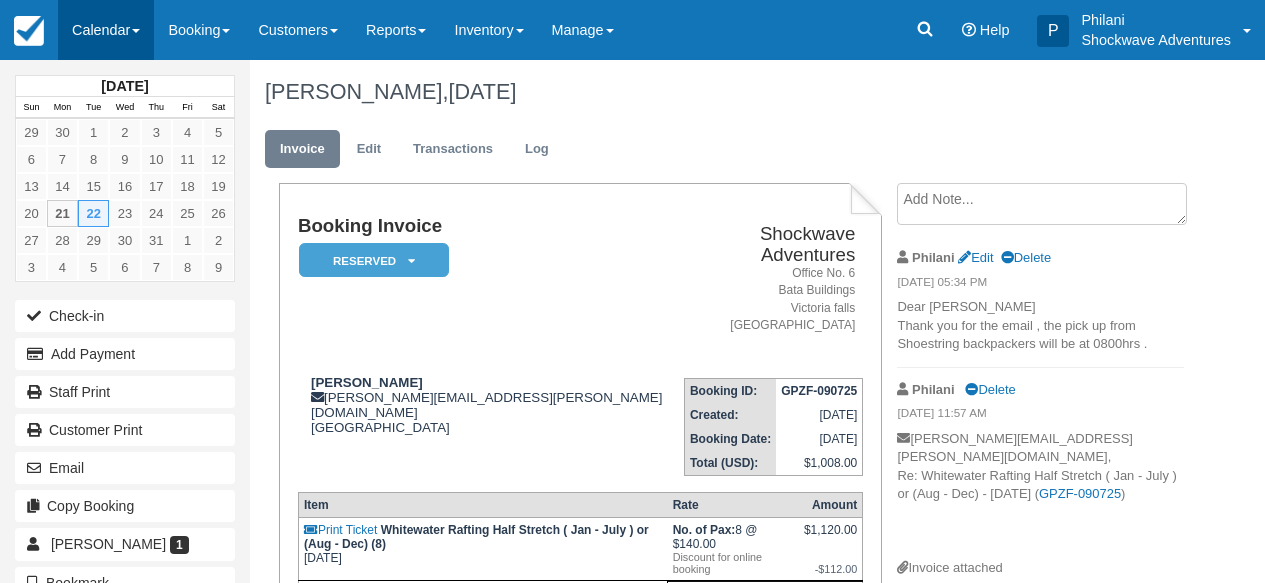 click on "Calendar" at bounding box center (106, 30) 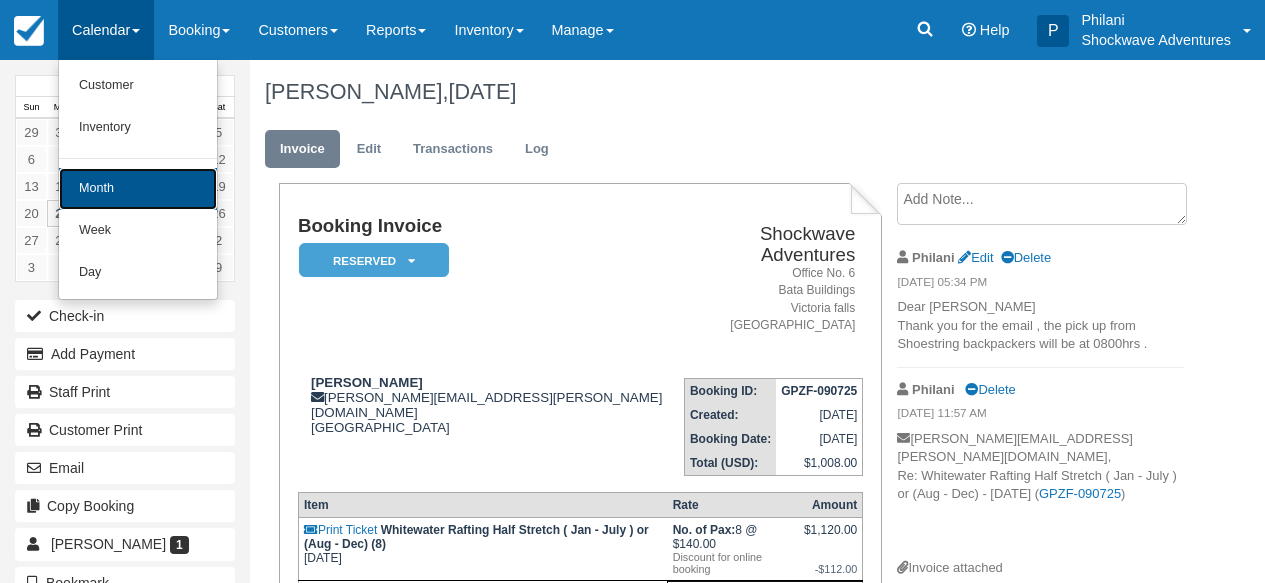 click on "Month" at bounding box center (138, 189) 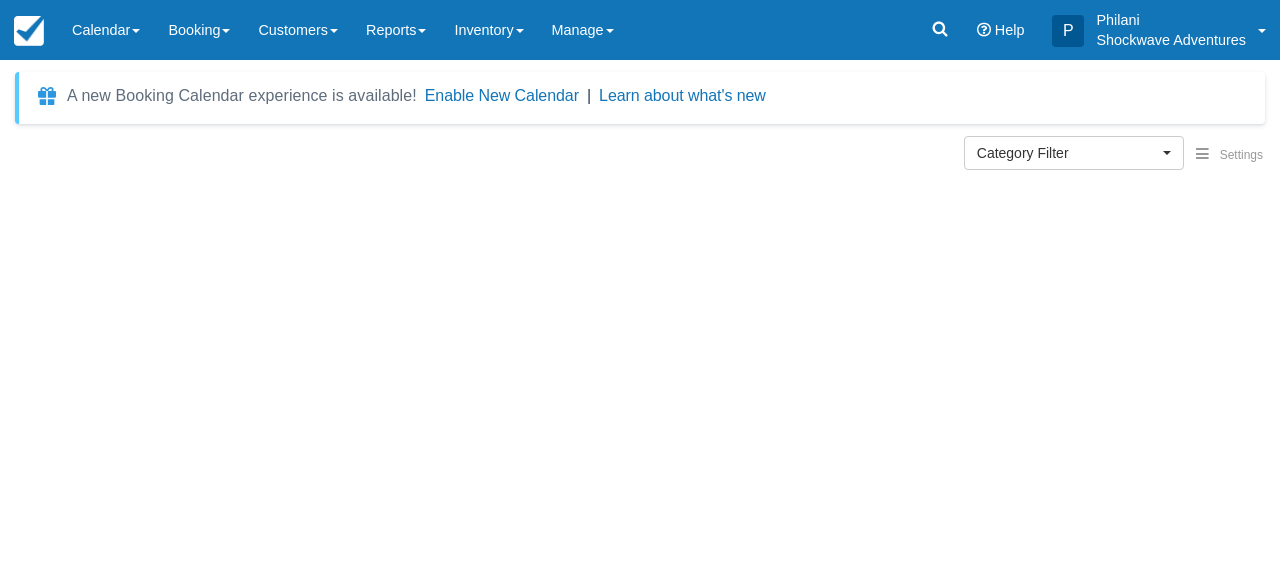 select 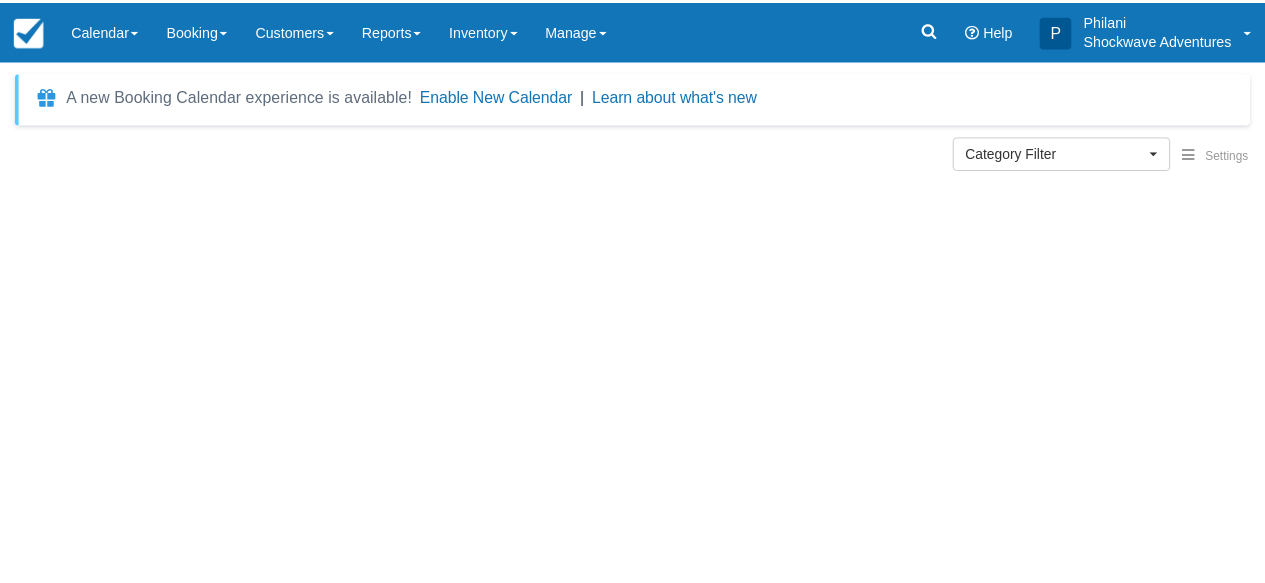 scroll, scrollTop: 0, scrollLeft: 0, axis: both 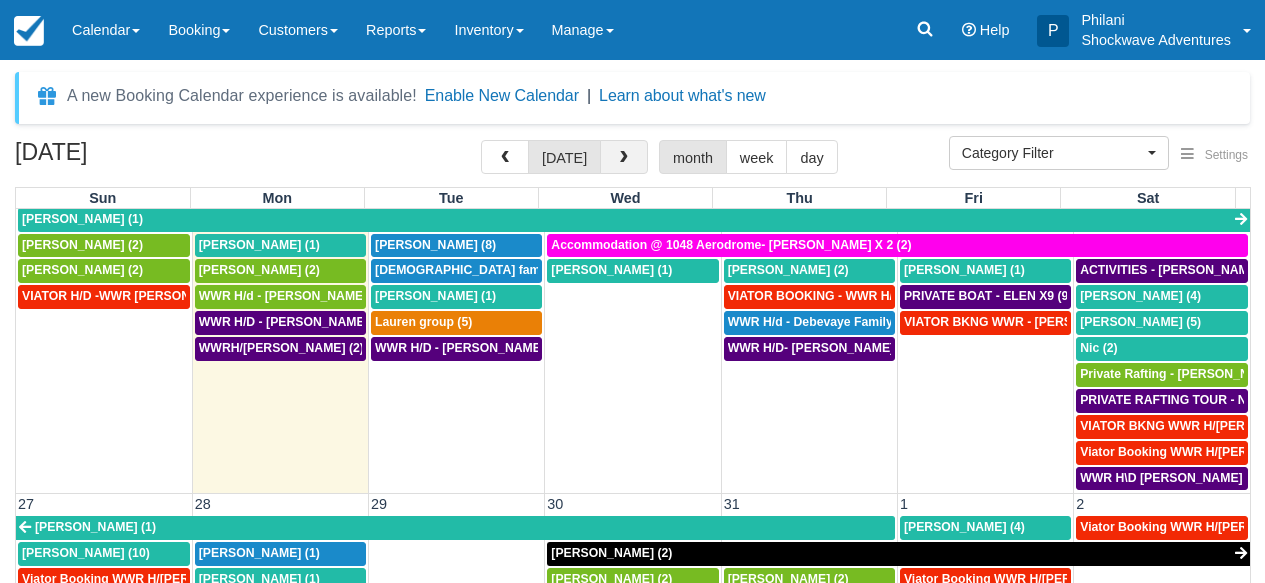 click at bounding box center [624, 157] 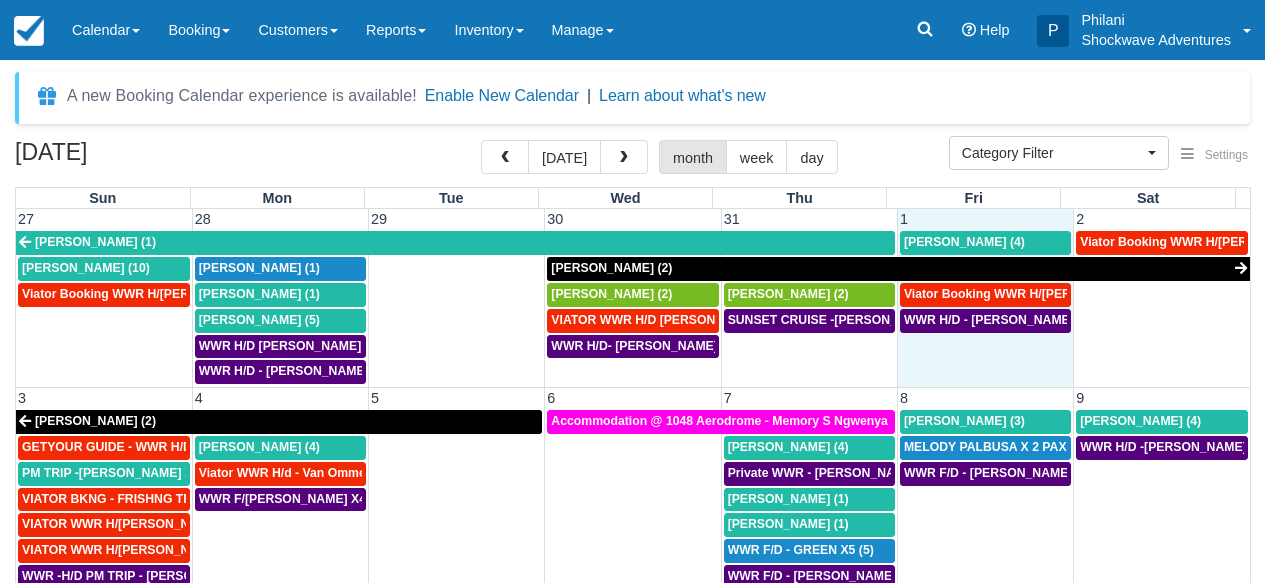 click on "WWR H/D - Jenna Jamal X4 (4)" at bounding box center [985, 347] 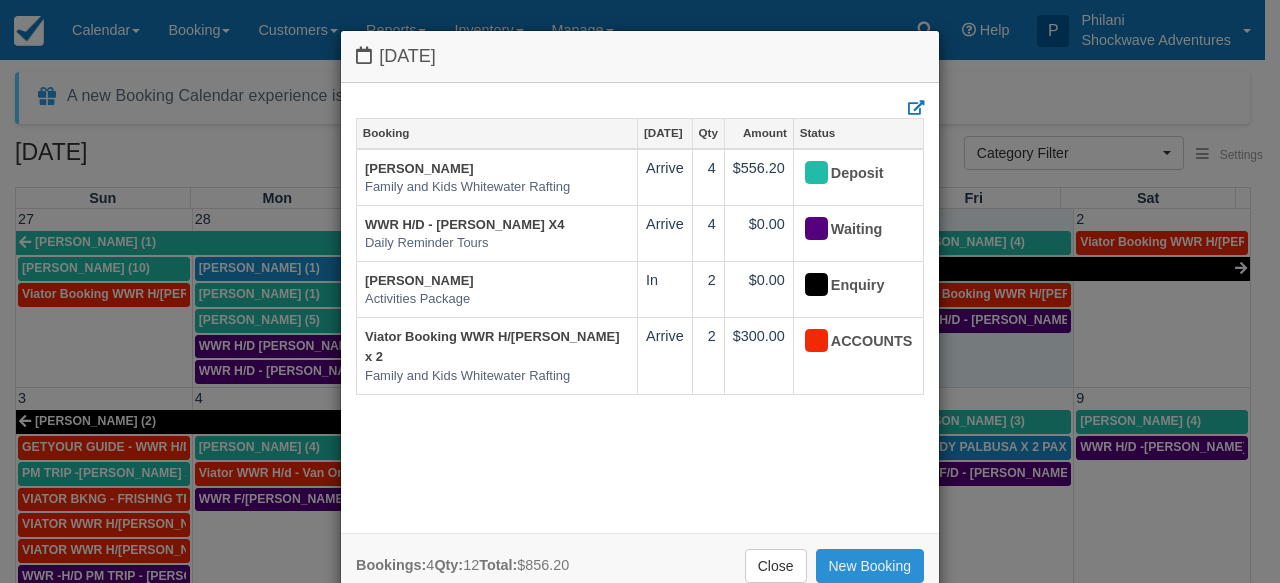 click on "New Booking" at bounding box center [870, 566] 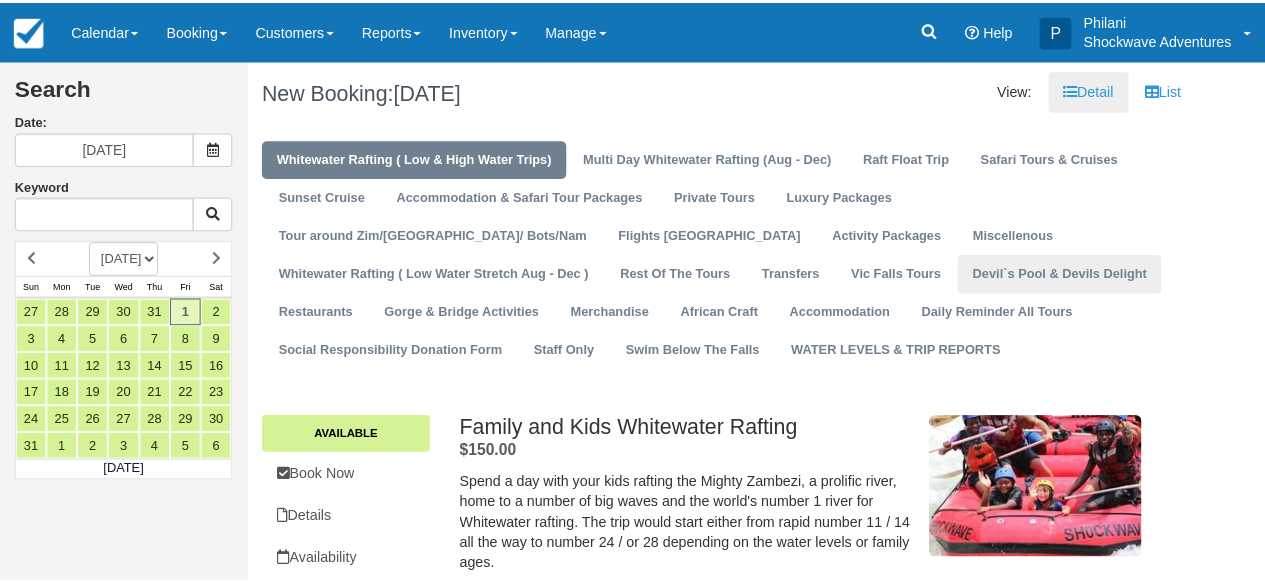 scroll, scrollTop: 0, scrollLeft: 0, axis: both 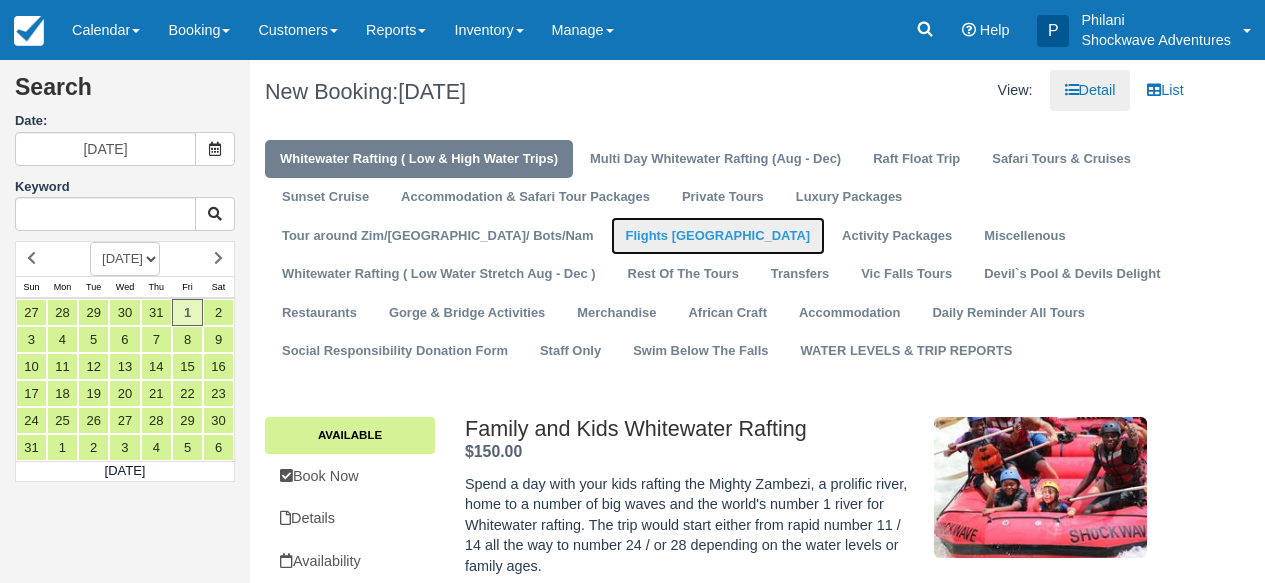 click on "Flights [GEOGRAPHIC_DATA]" at bounding box center [718, 236] 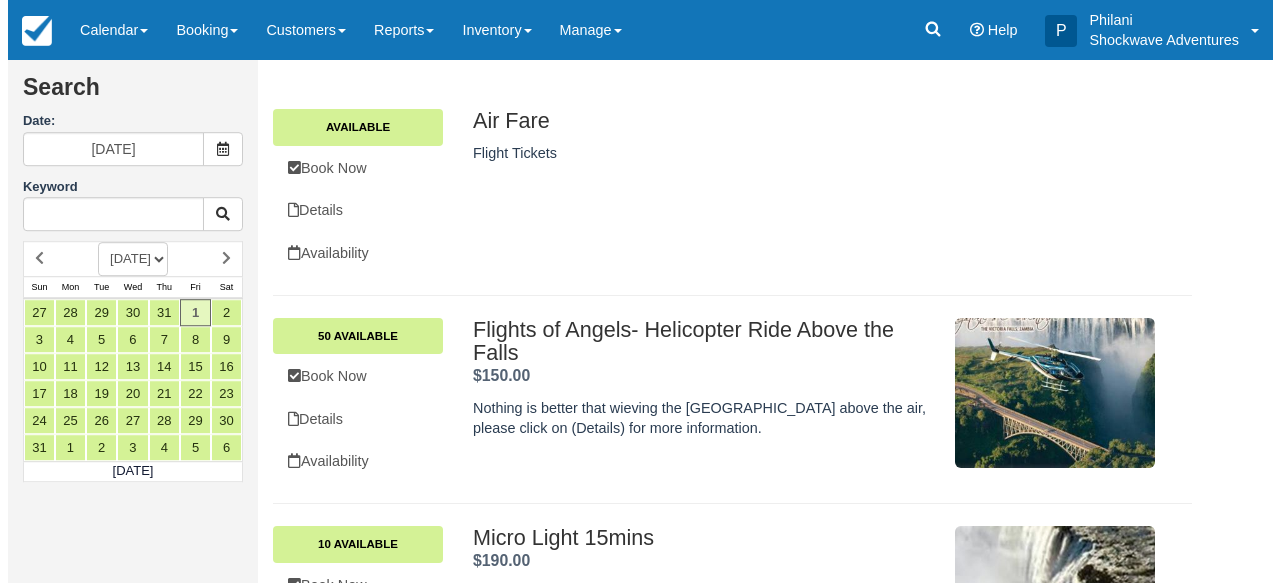scroll, scrollTop: 416, scrollLeft: 0, axis: vertical 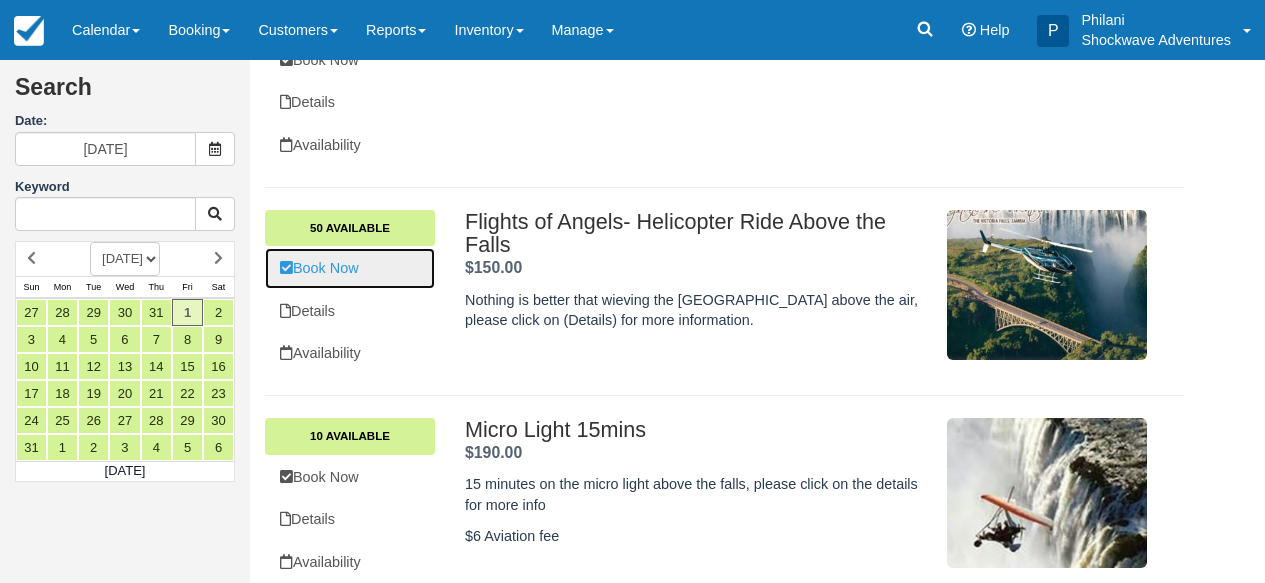 click on "Book Now" at bounding box center (350, 268) 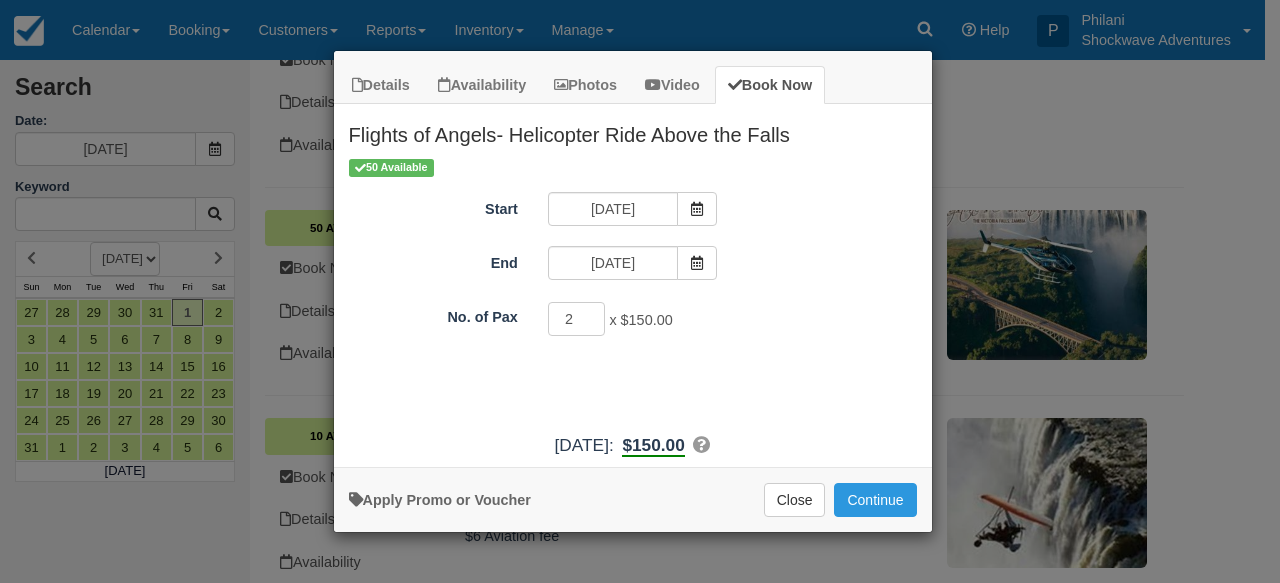 type on "2" 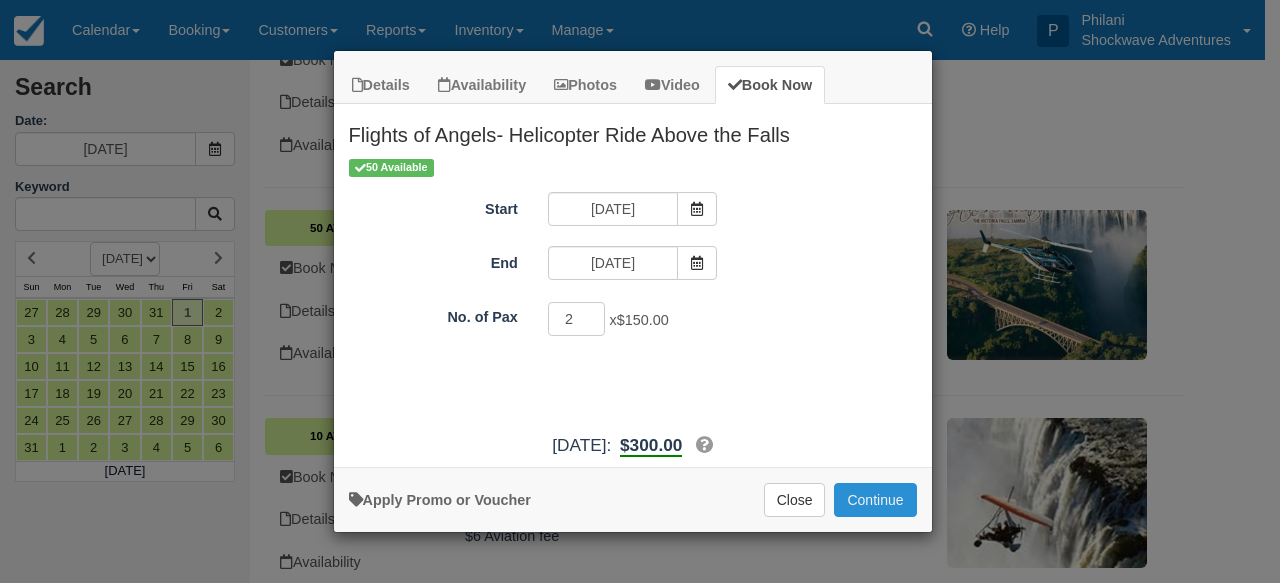 click on "Continue" at bounding box center [875, 500] 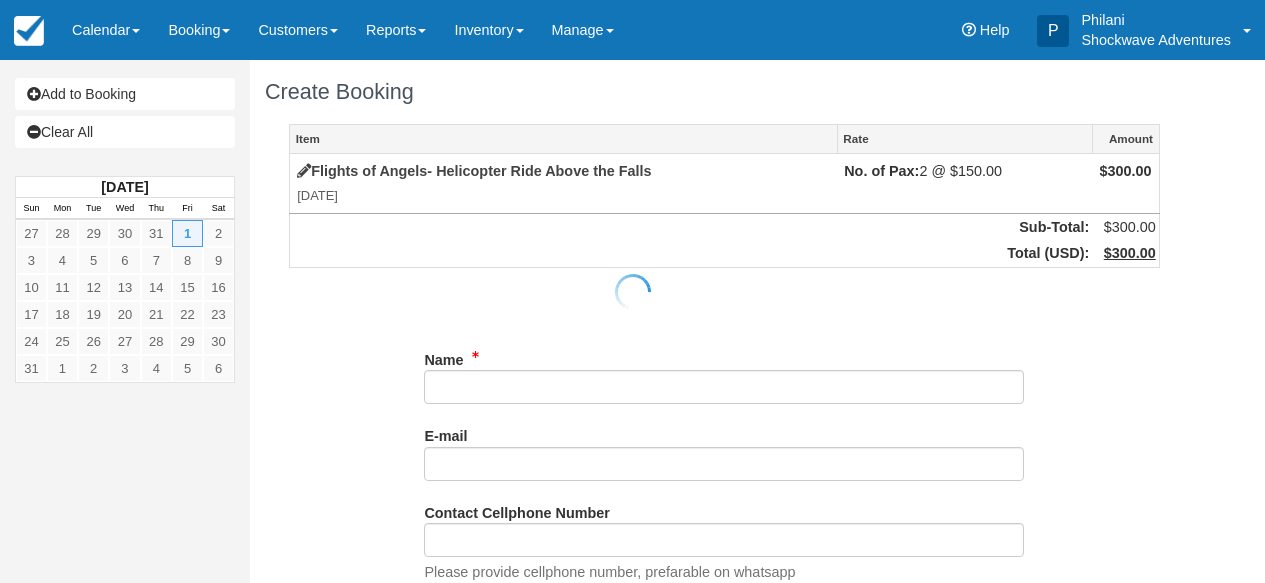 scroll, scrollTop: 0, scrollLeft: 0, axis: both 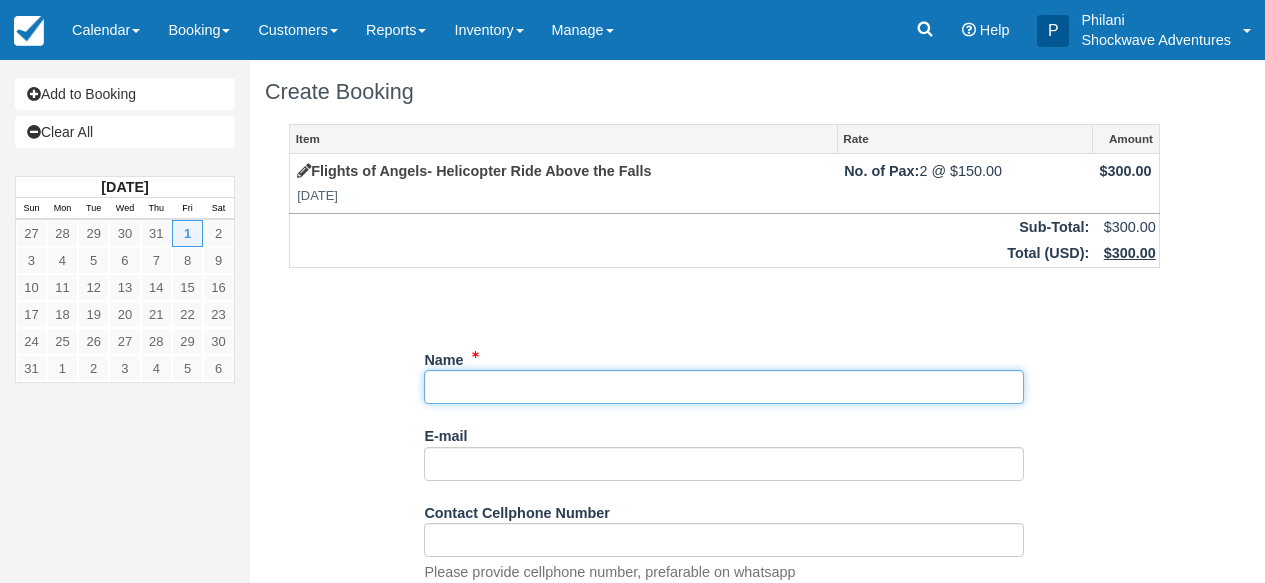 click on "Name" at bounding box center (724, 387) 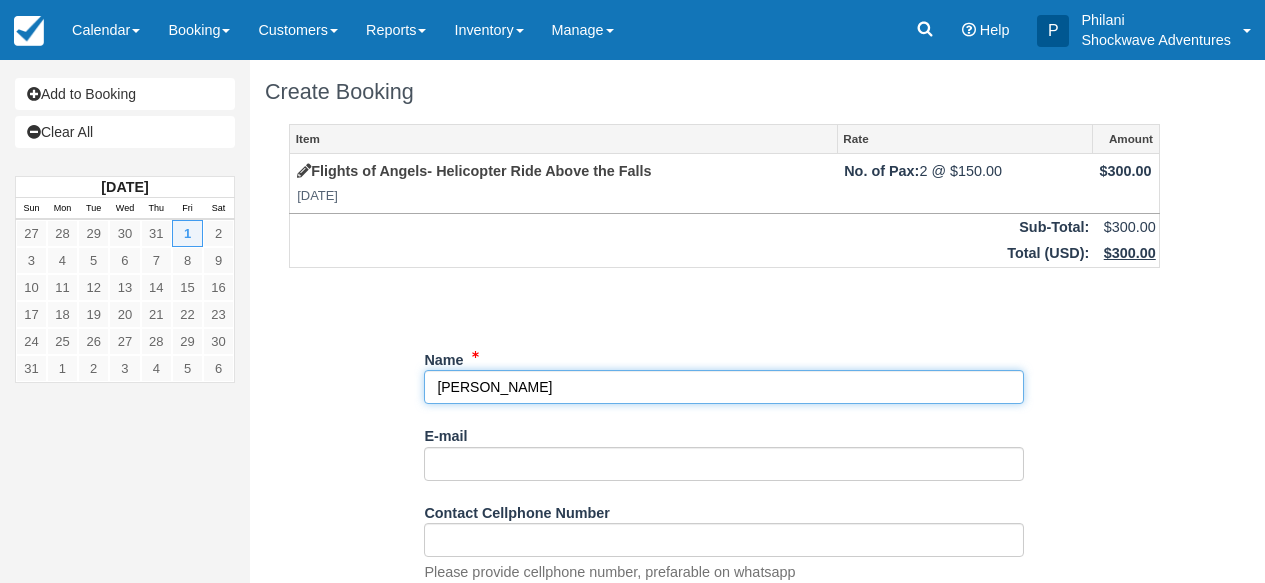 type on "[PERSON_NAME]" 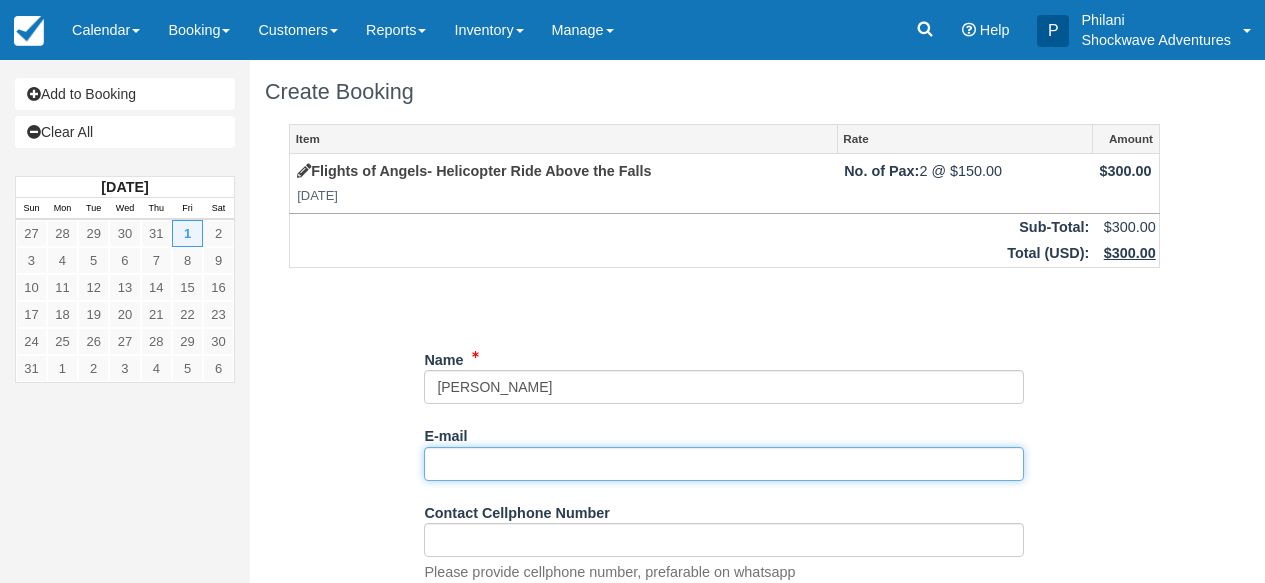 click on "E-mail" at bounding box center (724, 464) 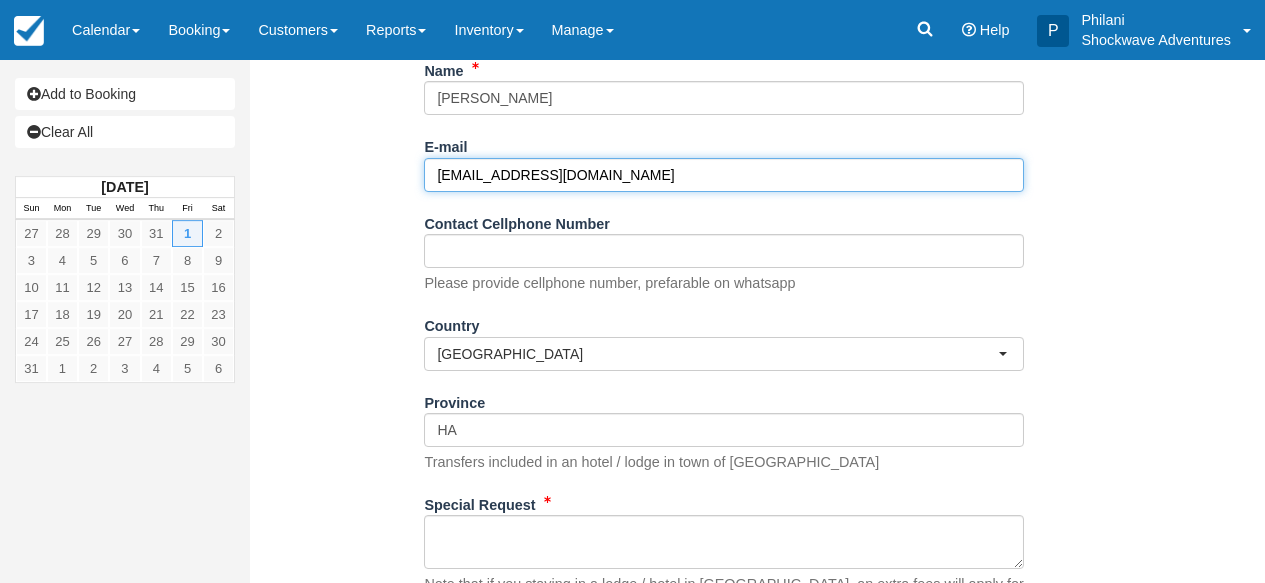 scroll, scrollTop: 432, scrollLeft: 0, axis: vertical 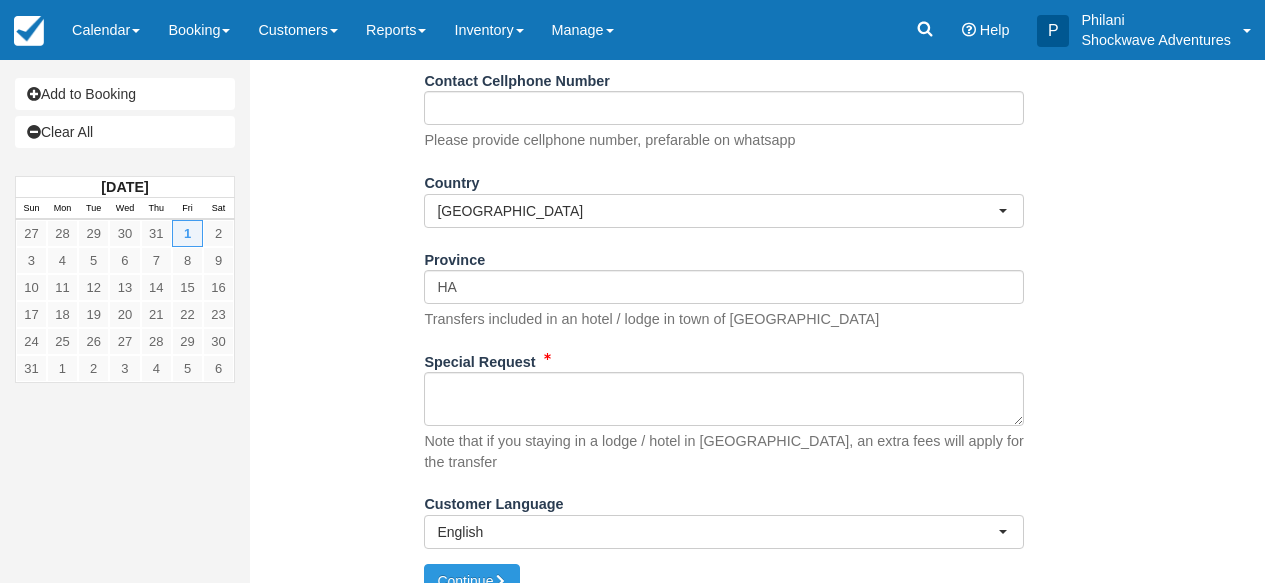 type on "[EMAIL_ADDRESS]" 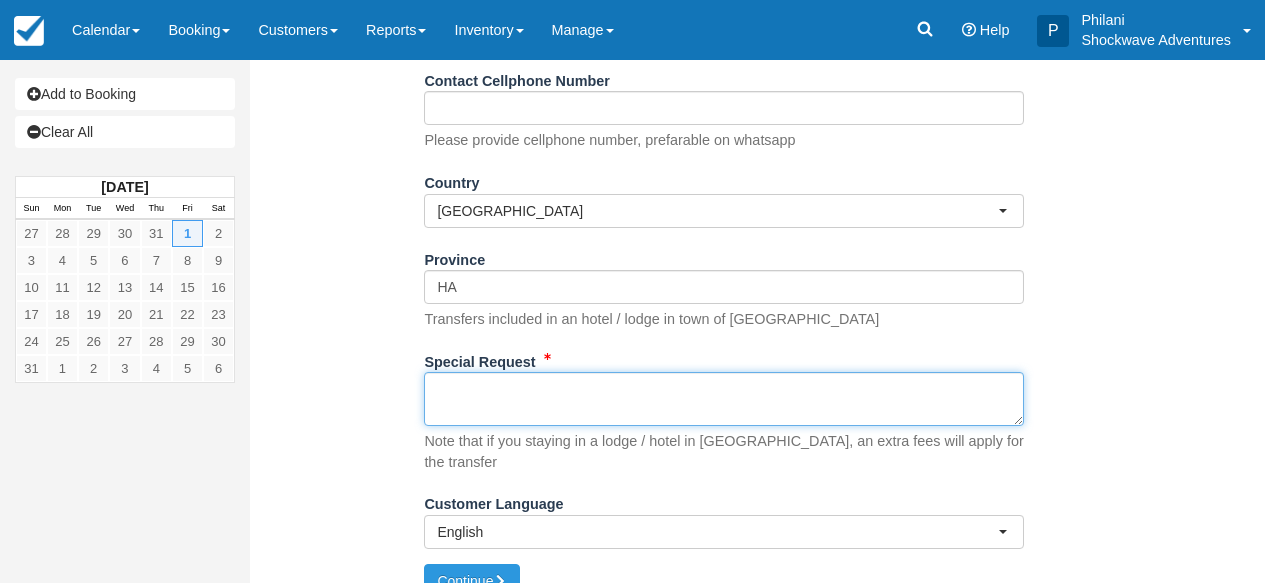click on "Special Request" at bounding box center [724, 399] 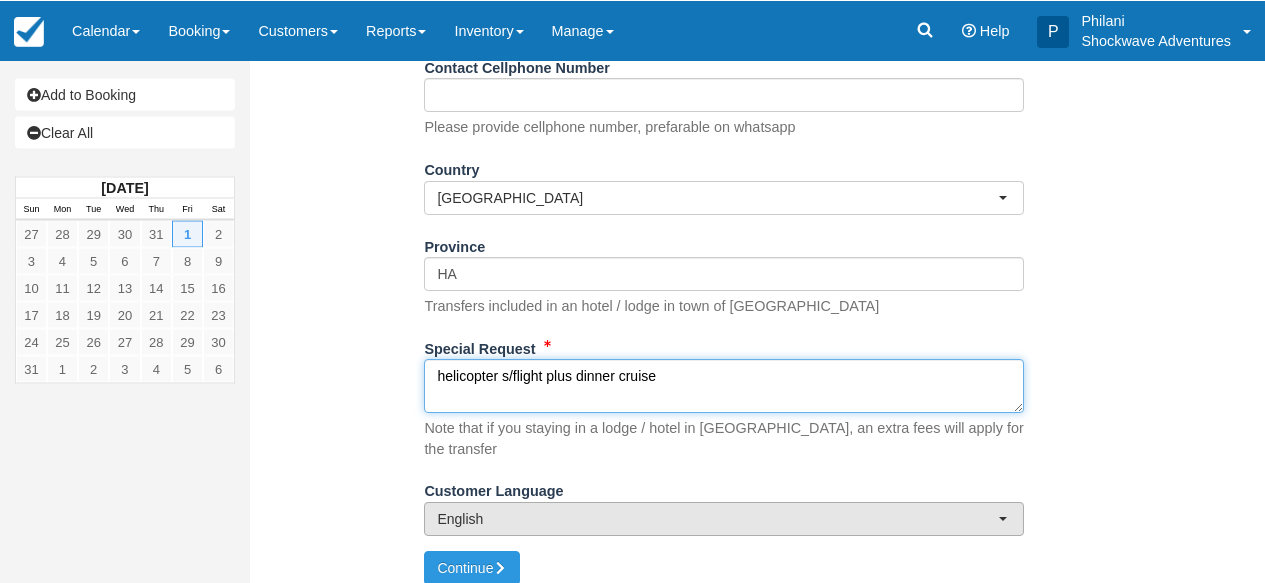 scroll, scrollTop: 451, scrollLeft: 0, axis: vertical 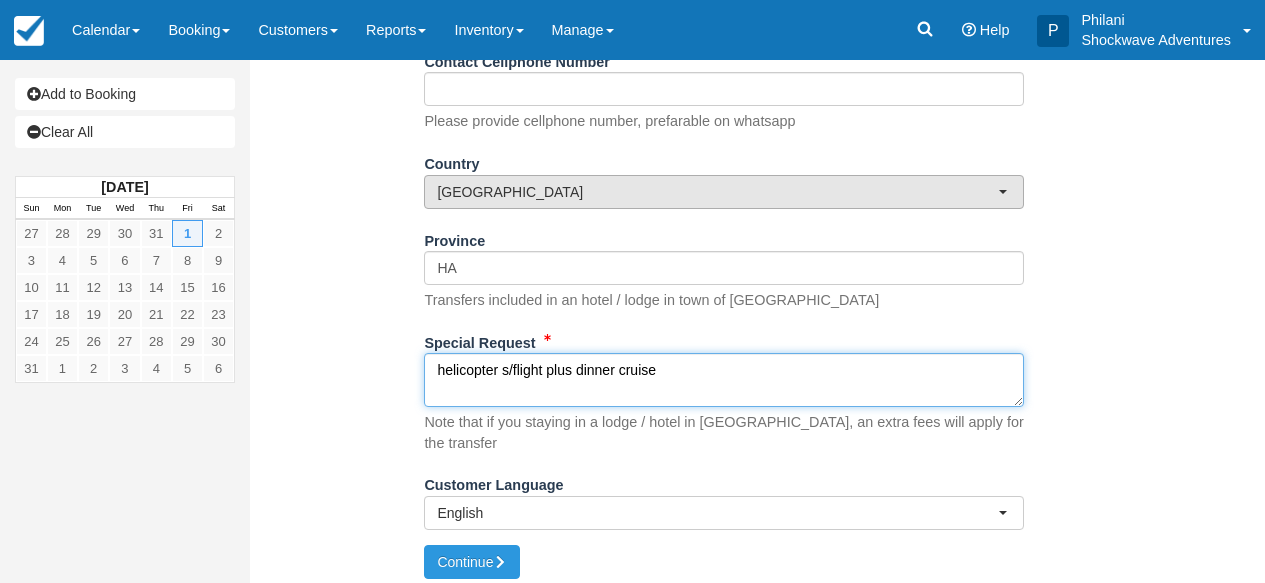 type on "helicopter s/flight plus dinner cruise" 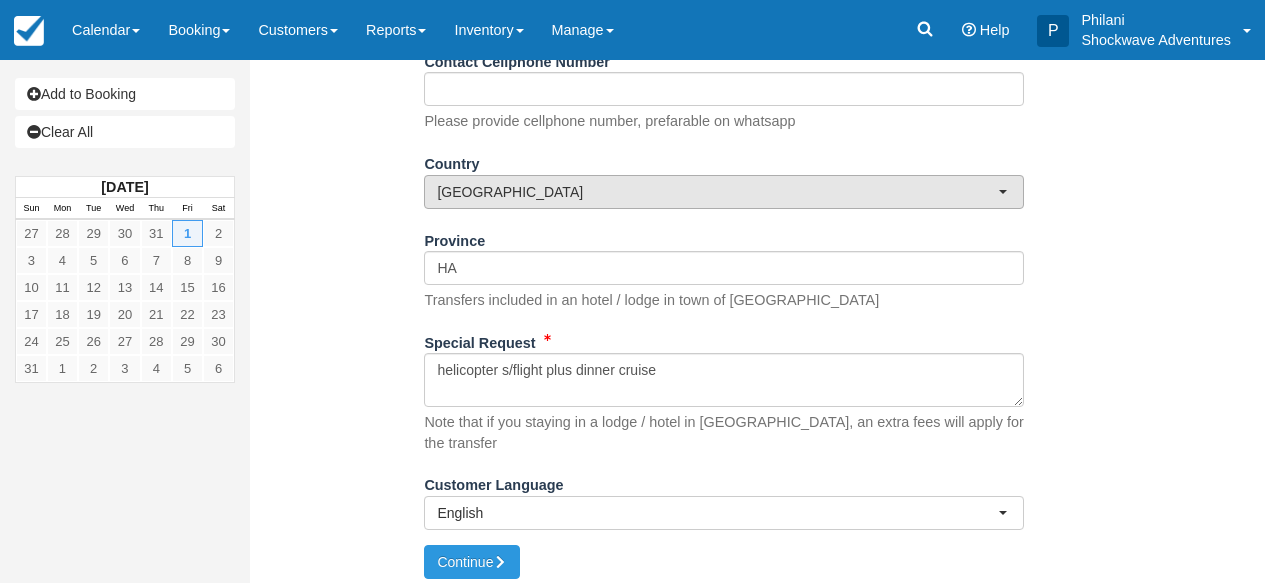 click on "Zimbabwe" at bounding box center [717, 192] 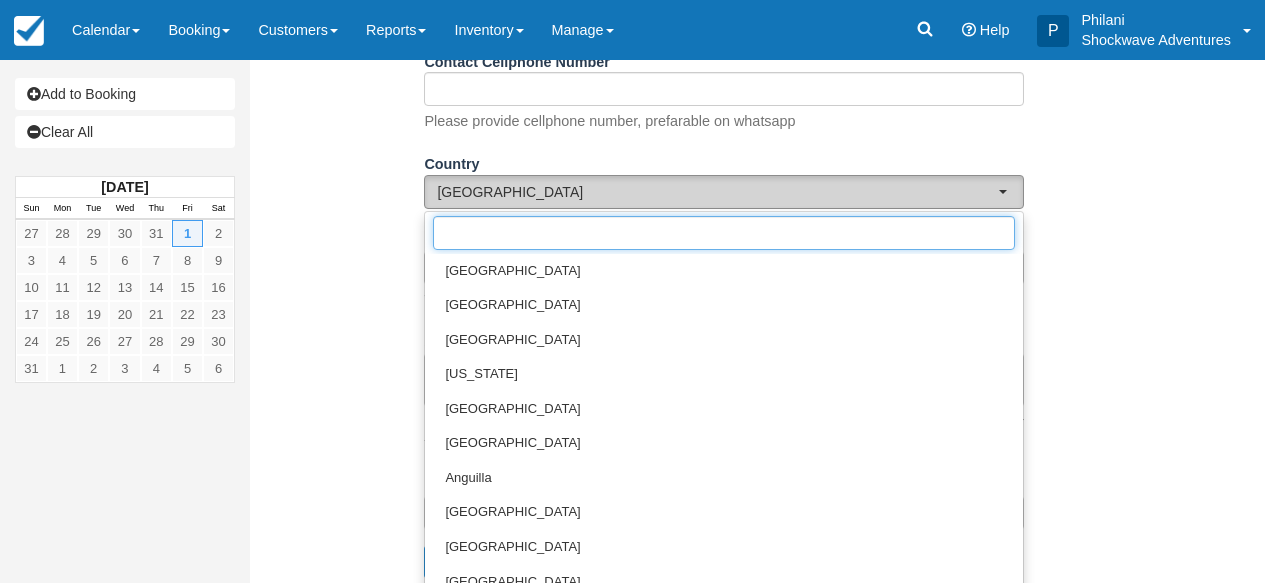 scroll, scrollTop: 7392, scrollLeft: 0, axis: vertical 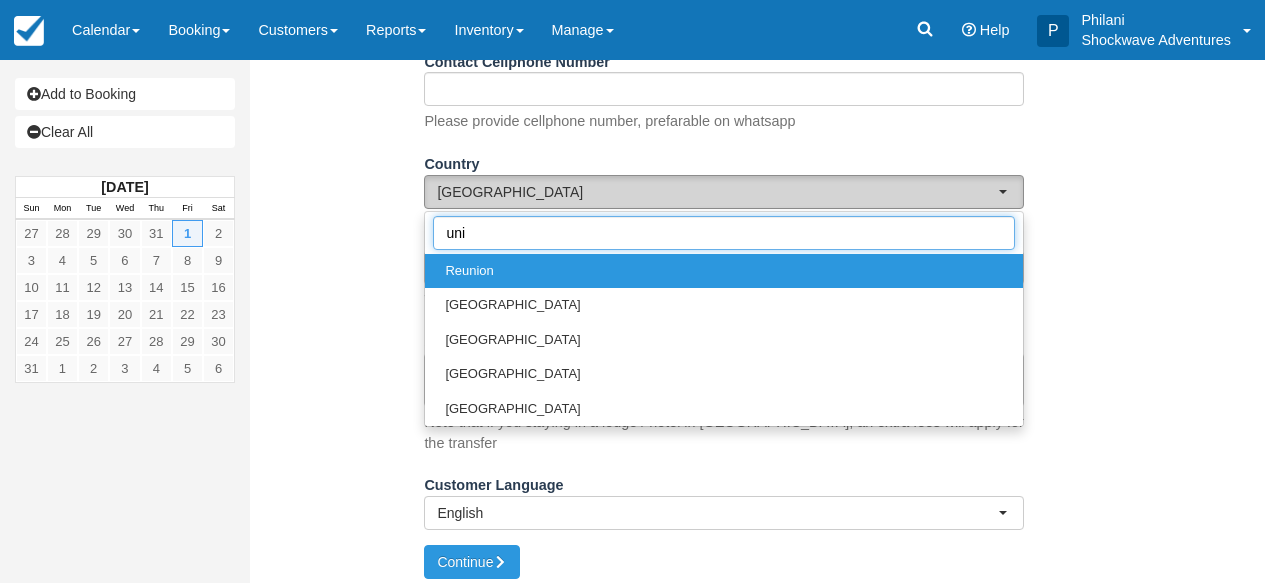 type on "unit" 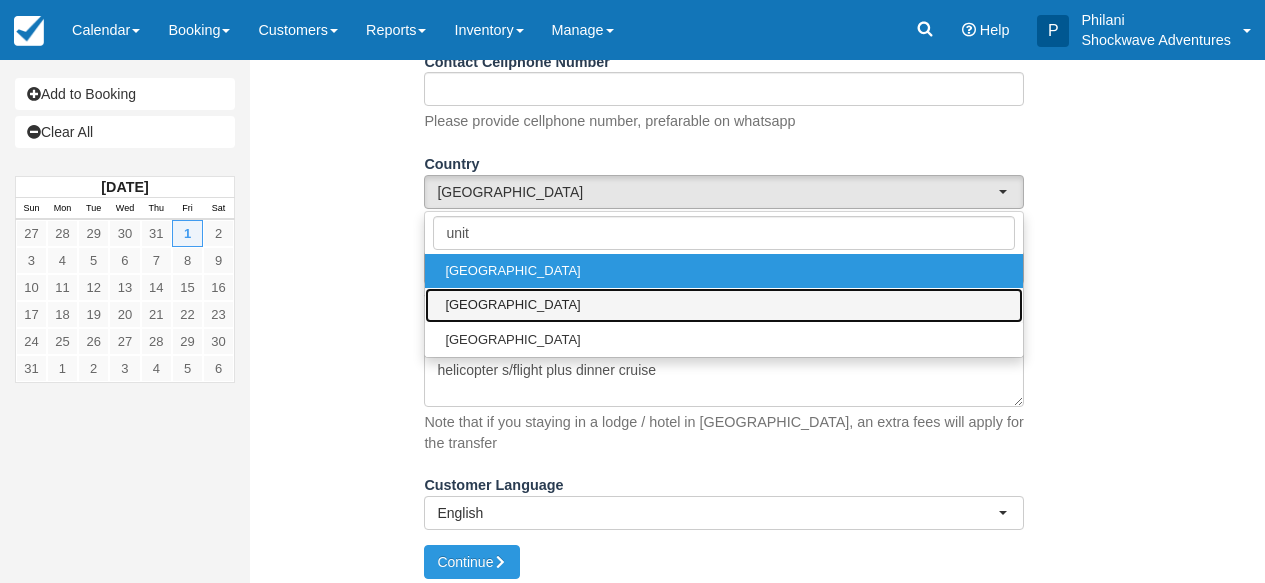 click on "[GEOGRAPHIC_DATA]" at bounding box center [512, 305] 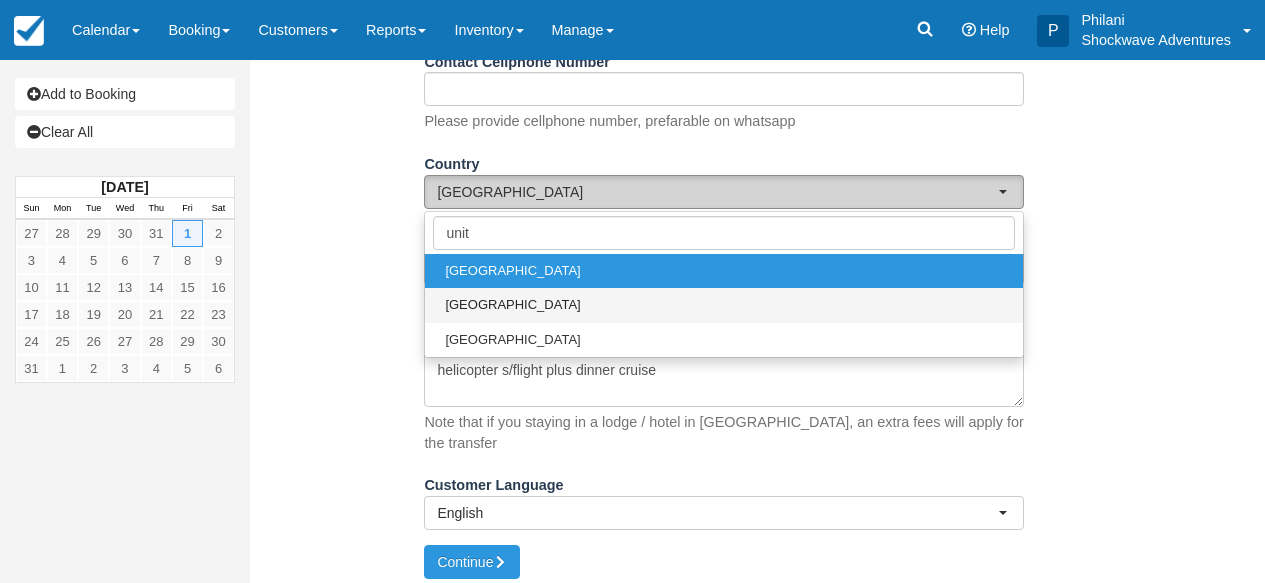 select on "GB" 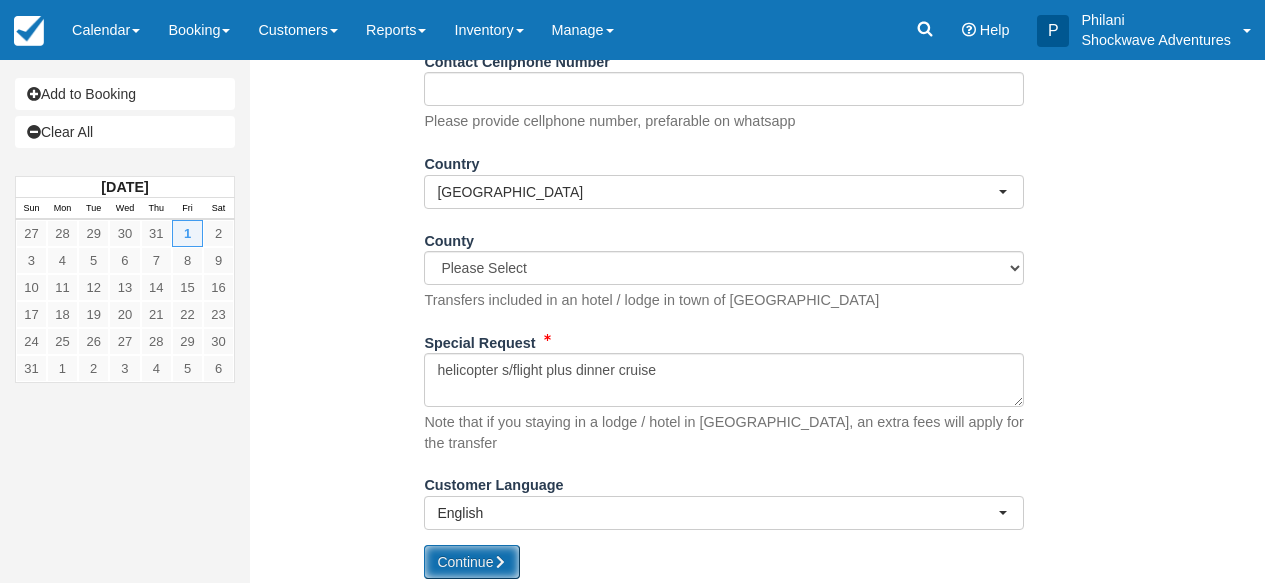 click on "Continue" at bounding box center (472, 562) 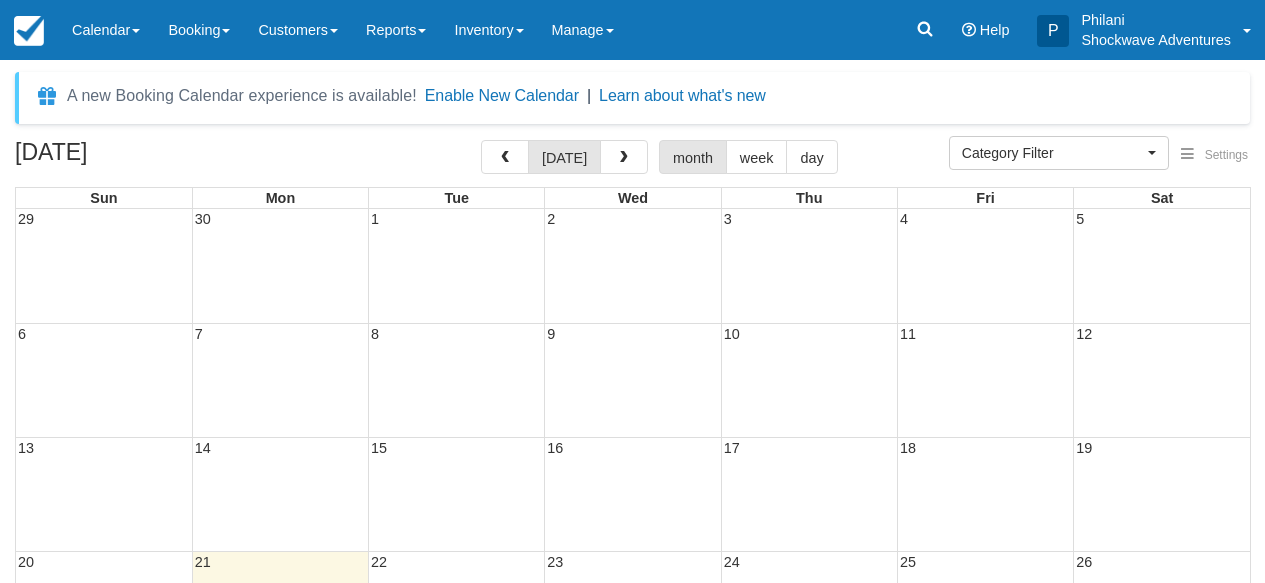select 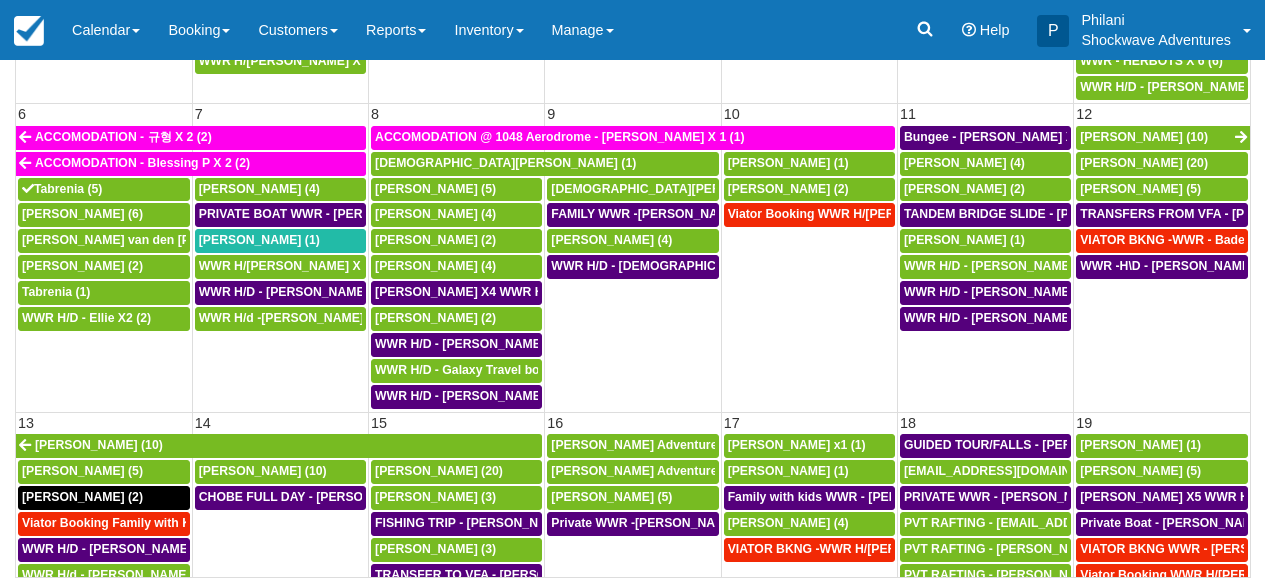 scroll, scrollTop: 128, scrollLeft: 0, axis: vertical 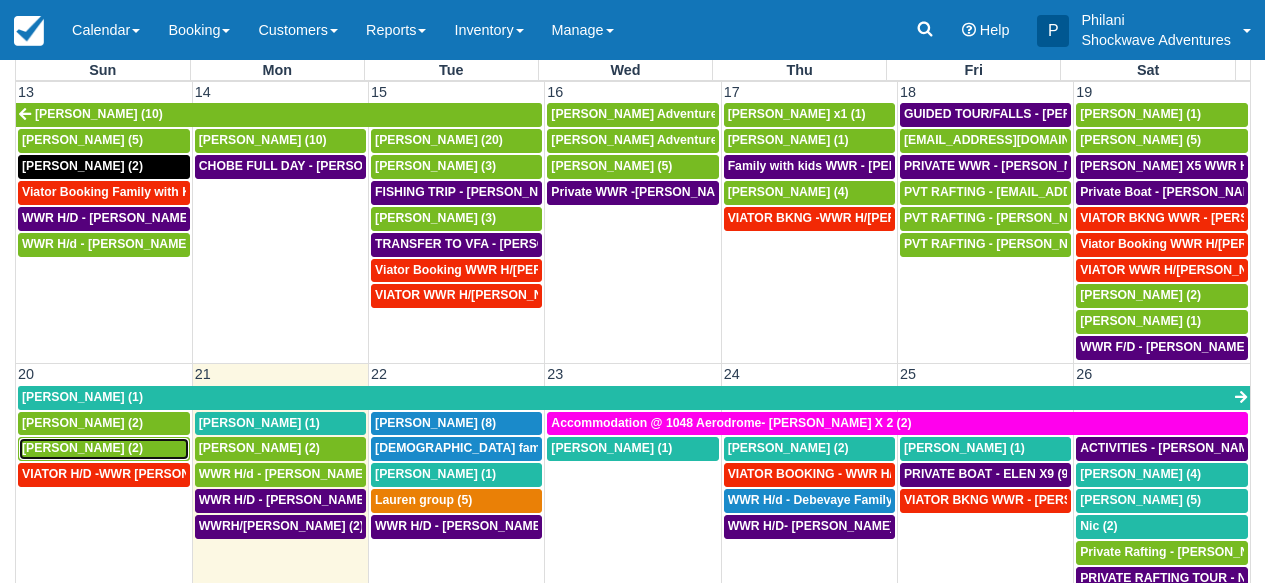 click on "Taylor Bushman (2)" at bounding box center (82, 448) 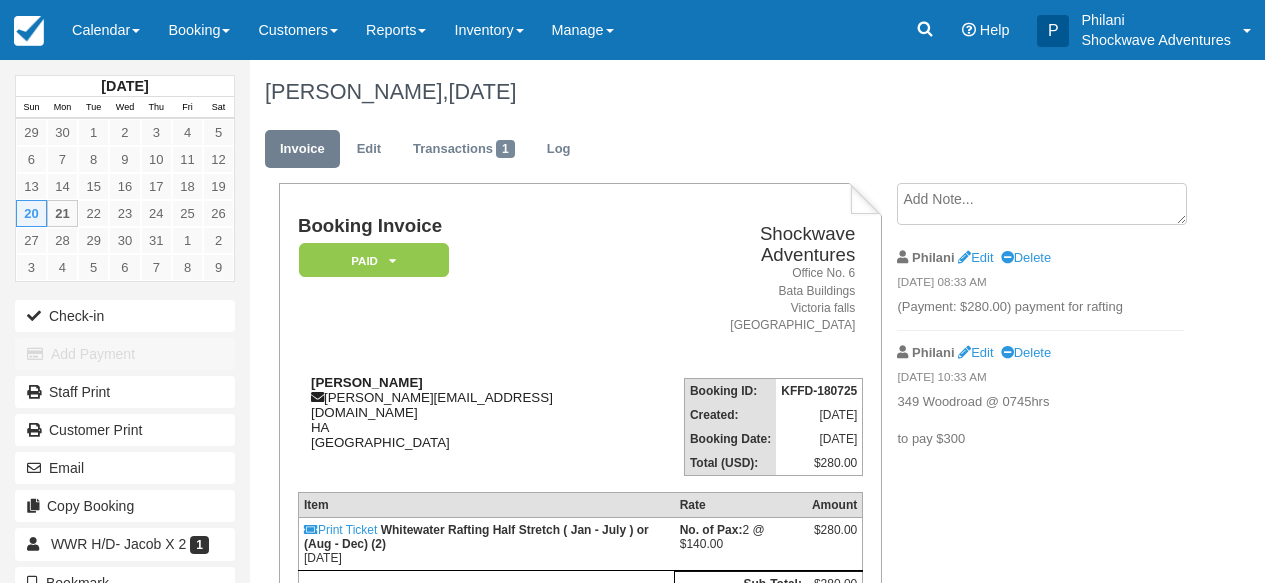 scroll, scrollTop: 0, scrollLeft: 0, axis: both 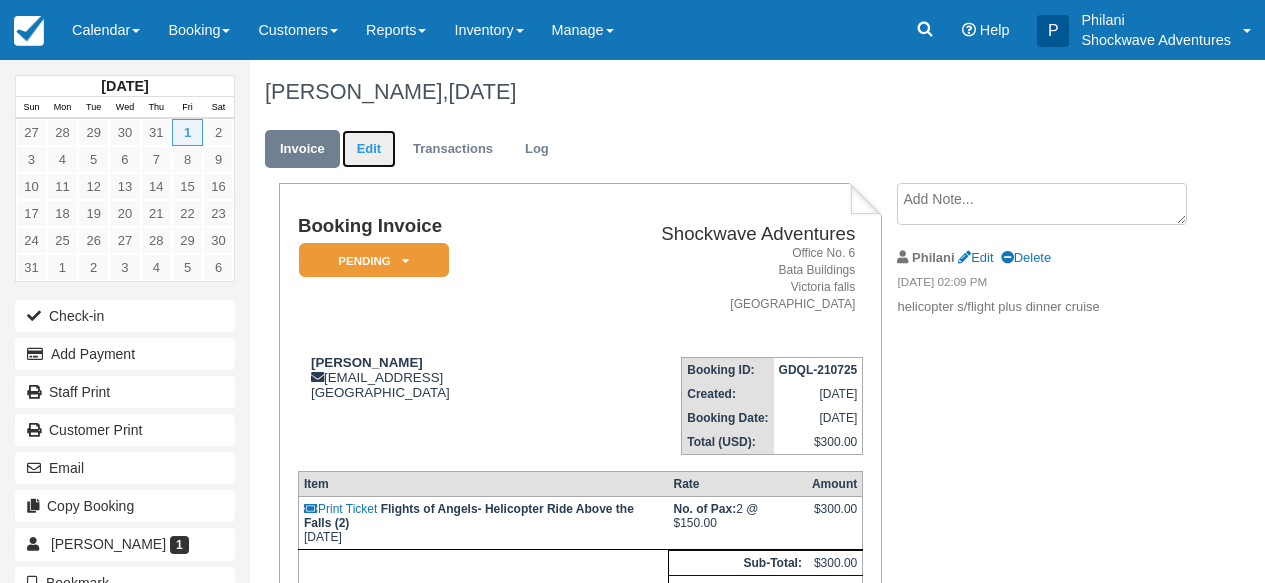 click on "Edit" at bounding box center (369, 149) 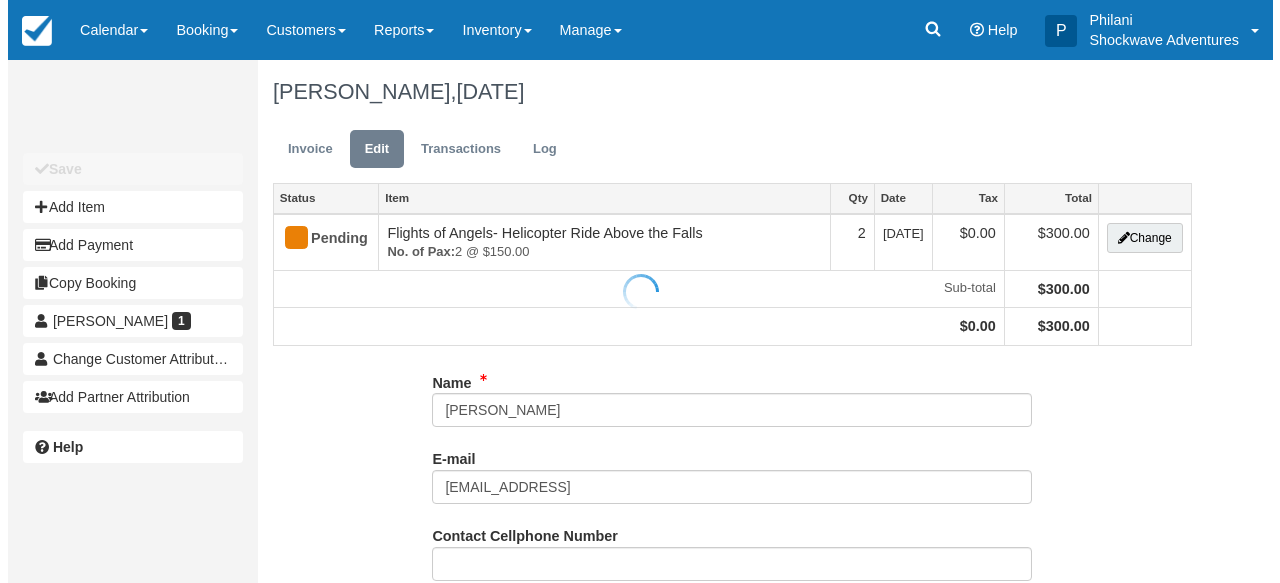 scroll, scrollTop: 0, scrollLeft: 0, axis: both 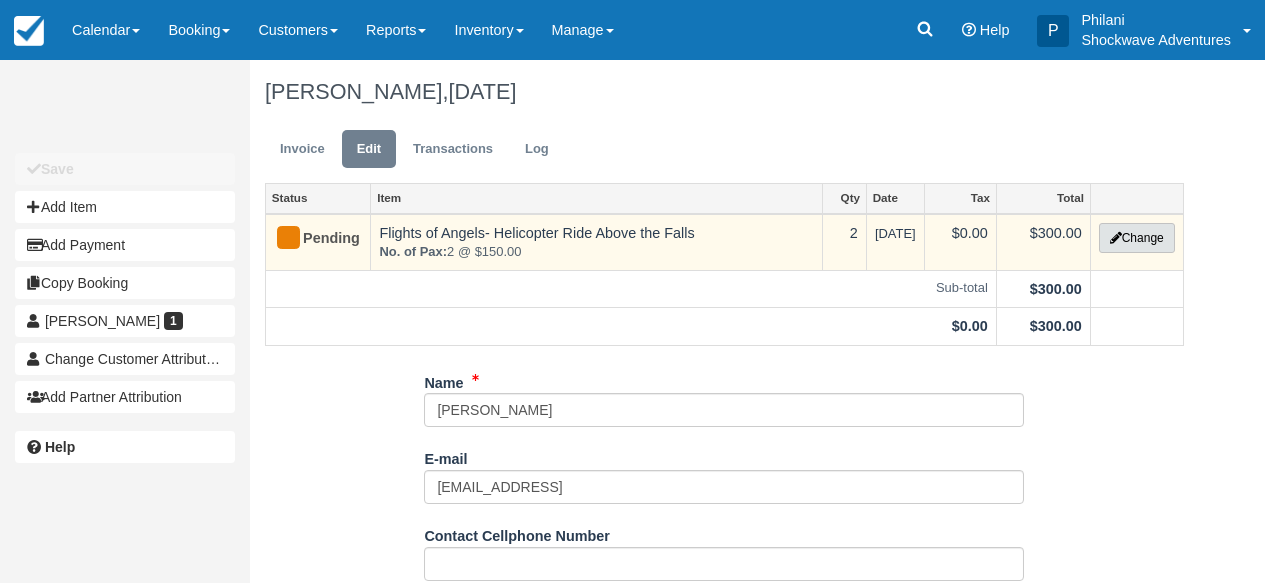 click on "Change" at bounding box center [1137, 238] 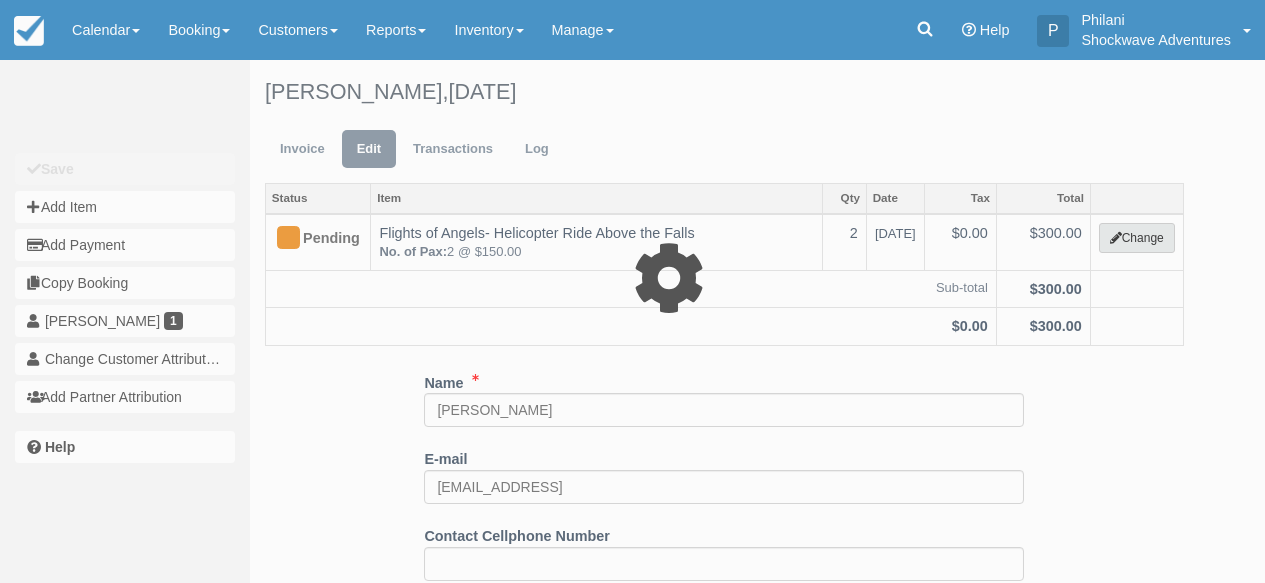 select on "17" 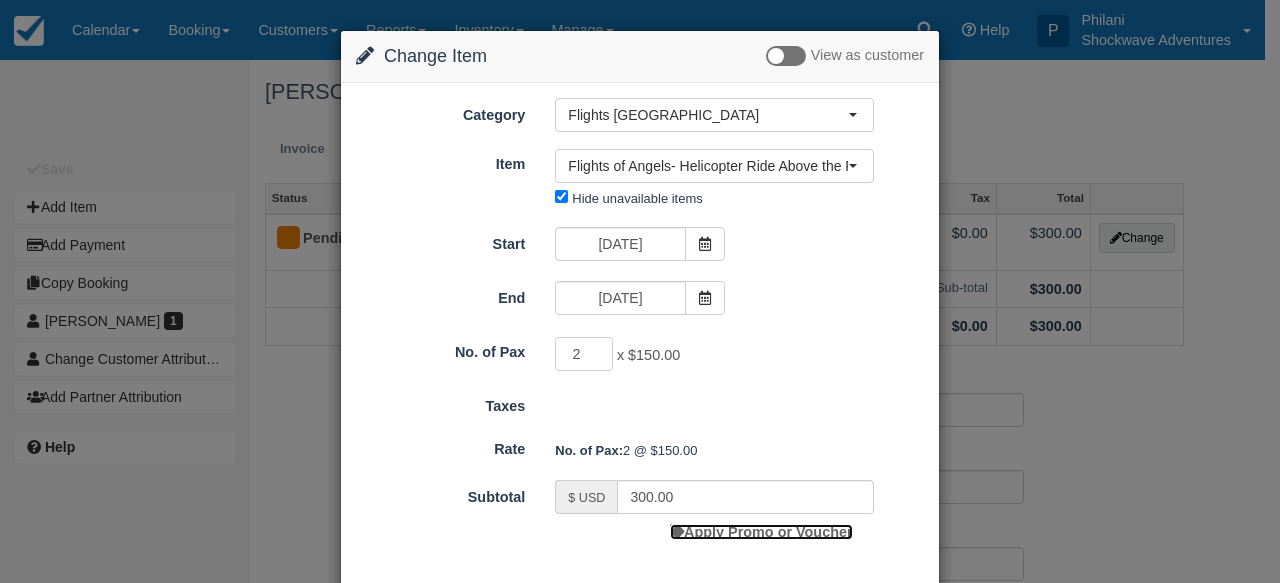 click on "Apply Promo or Voucher" at bounding box center (761, 532) 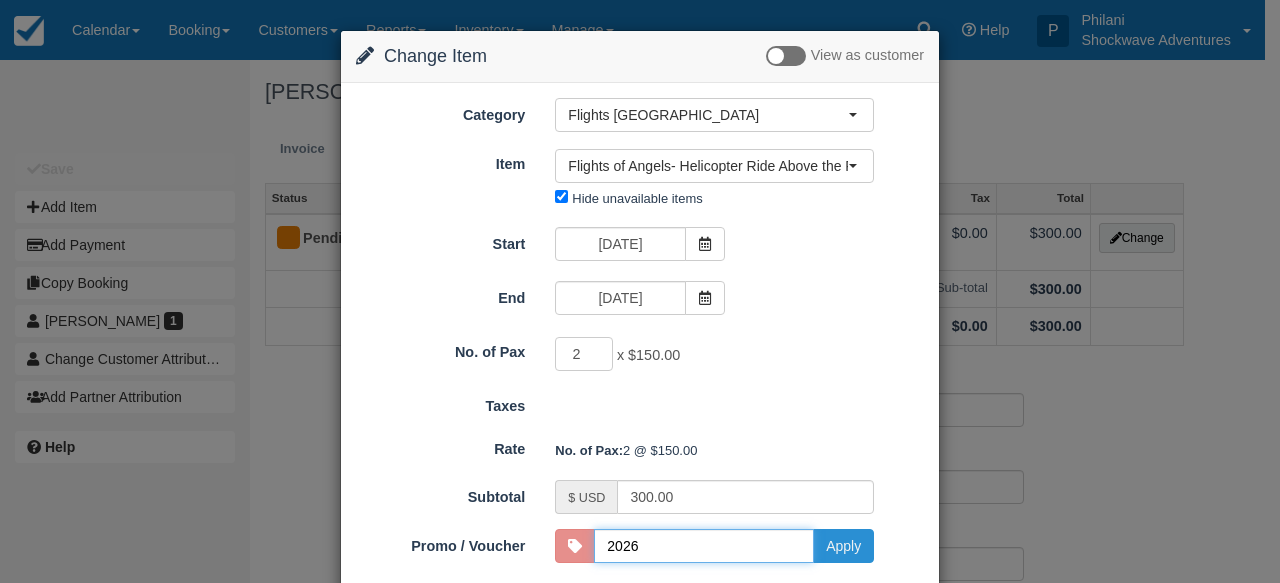 type on "2026" 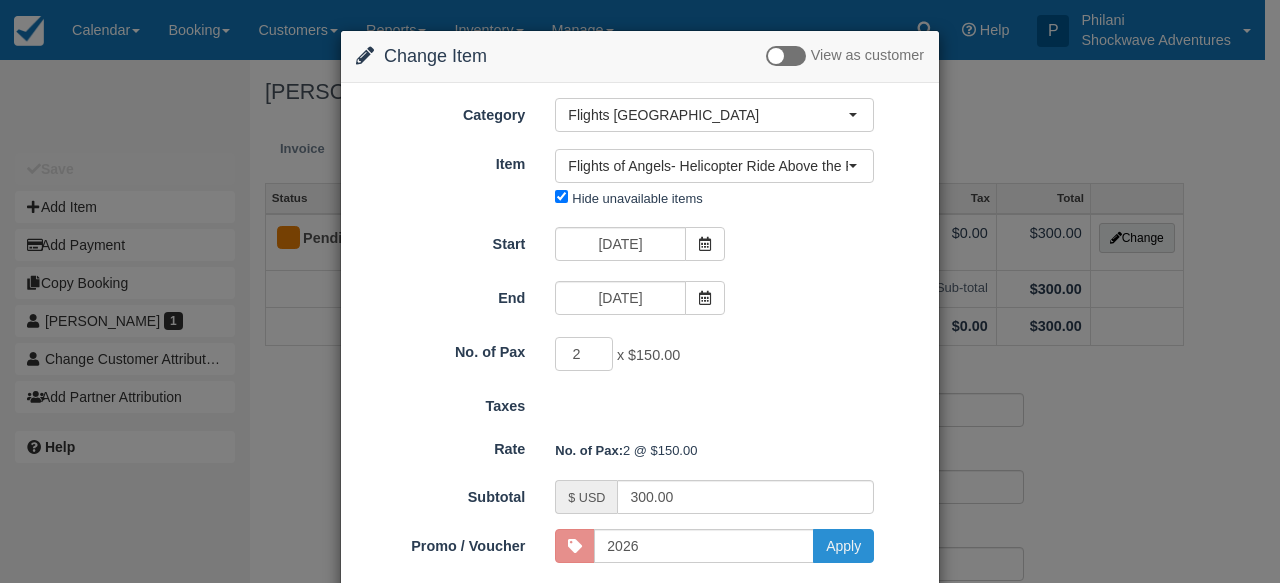 click on "Apply" at bounding box center [843, 546] 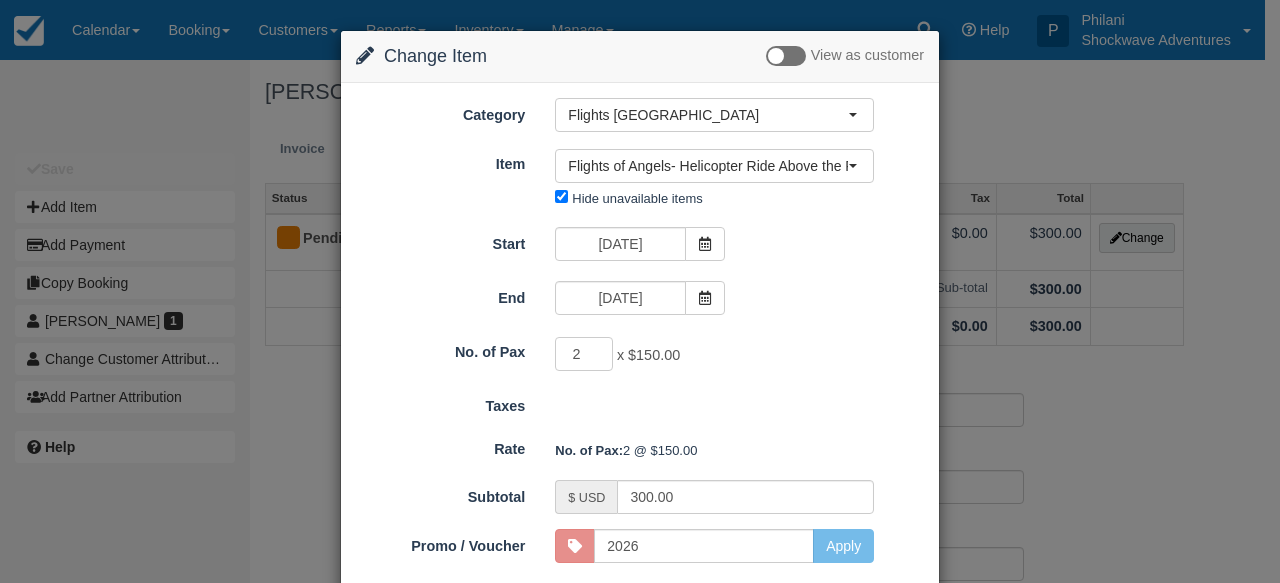 scroll, scrollTop: 110, scrollLeft: 0, axis: vertical 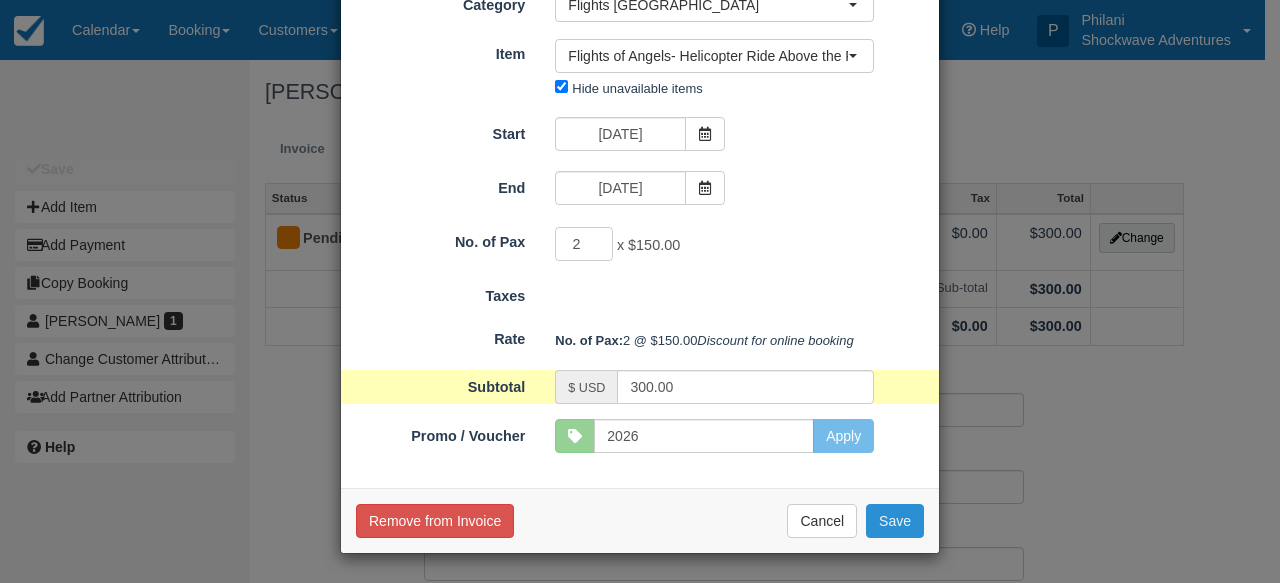 click on "Save" at bounding box center (895, 521) 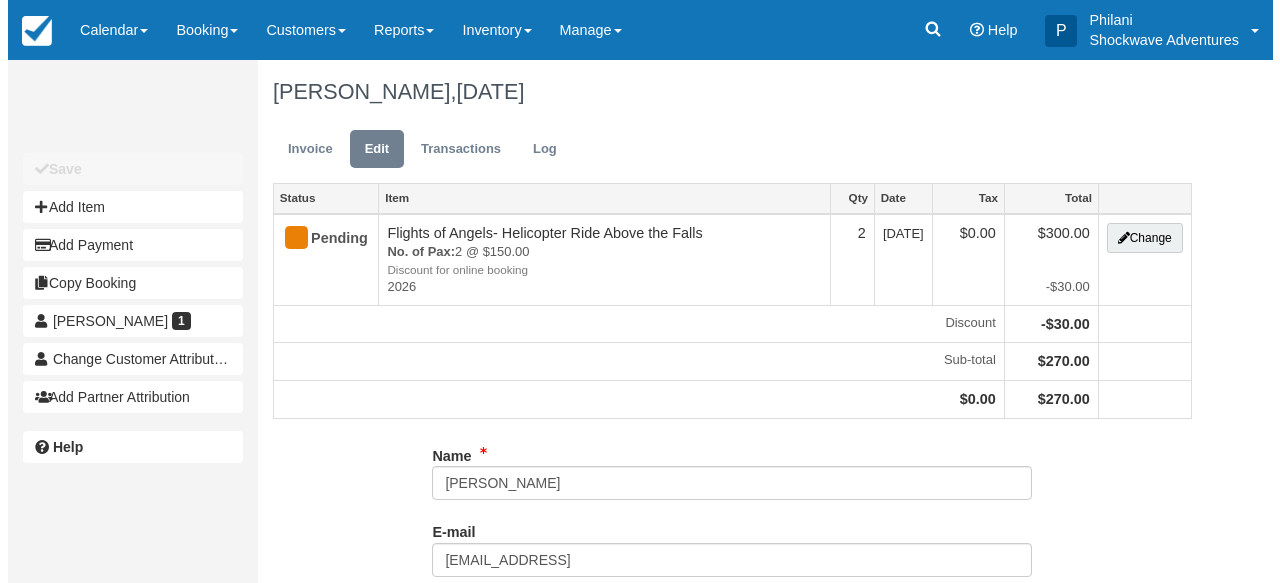 scroll, scrollTop: 0, scrollLeft: 0, axis: both 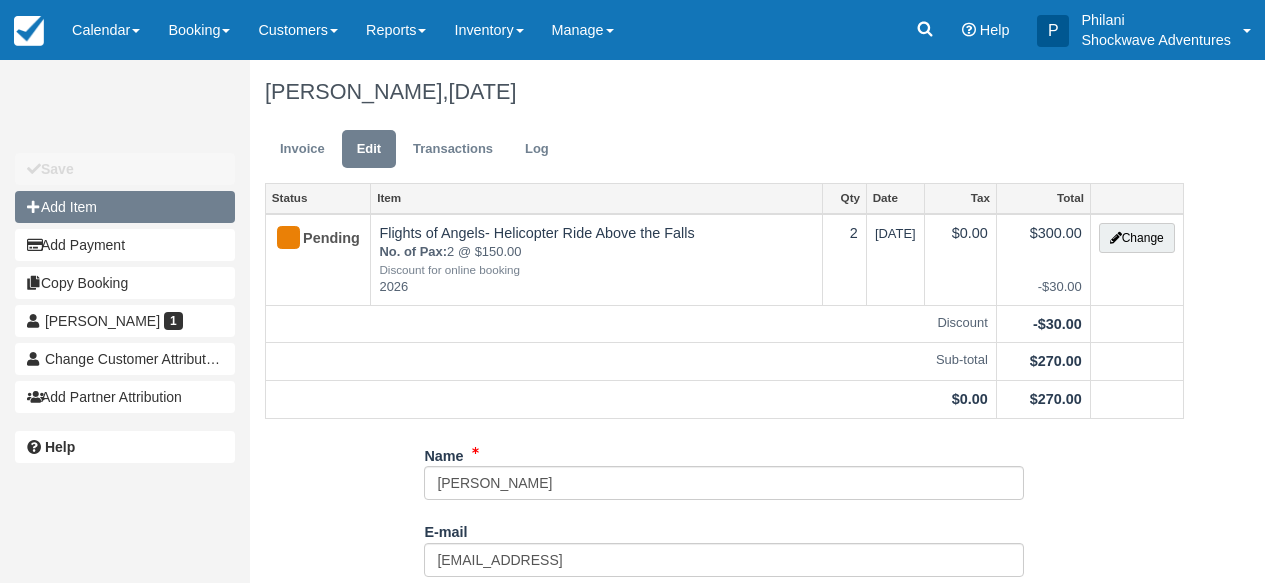 click on "Add Item" at bounding box center (125, 207) 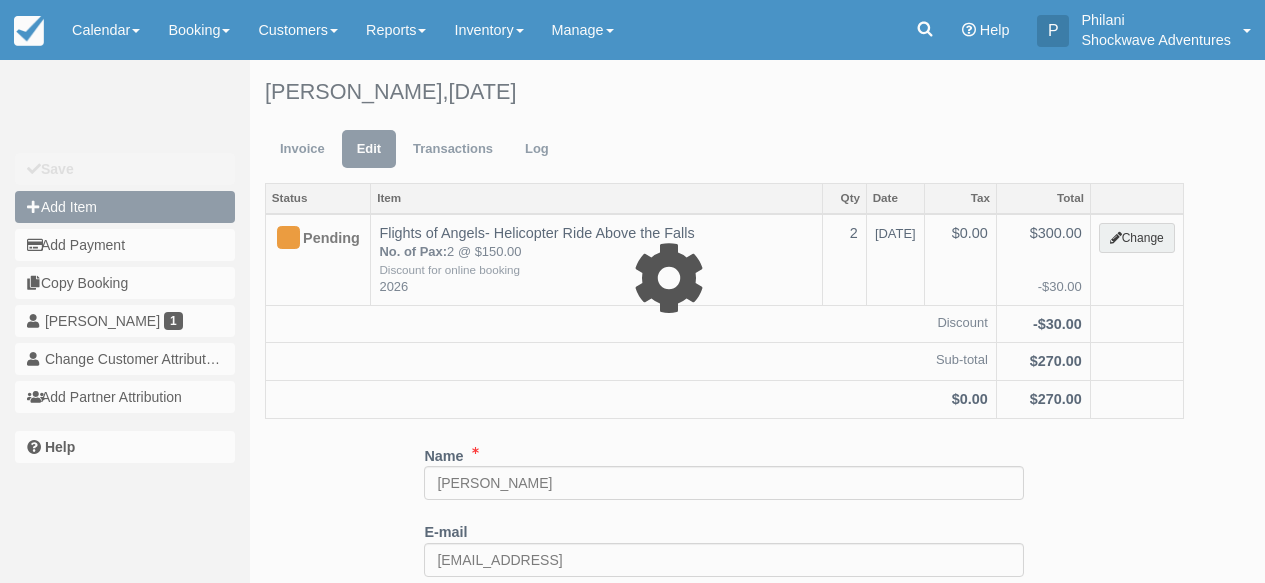 type on "0.00" 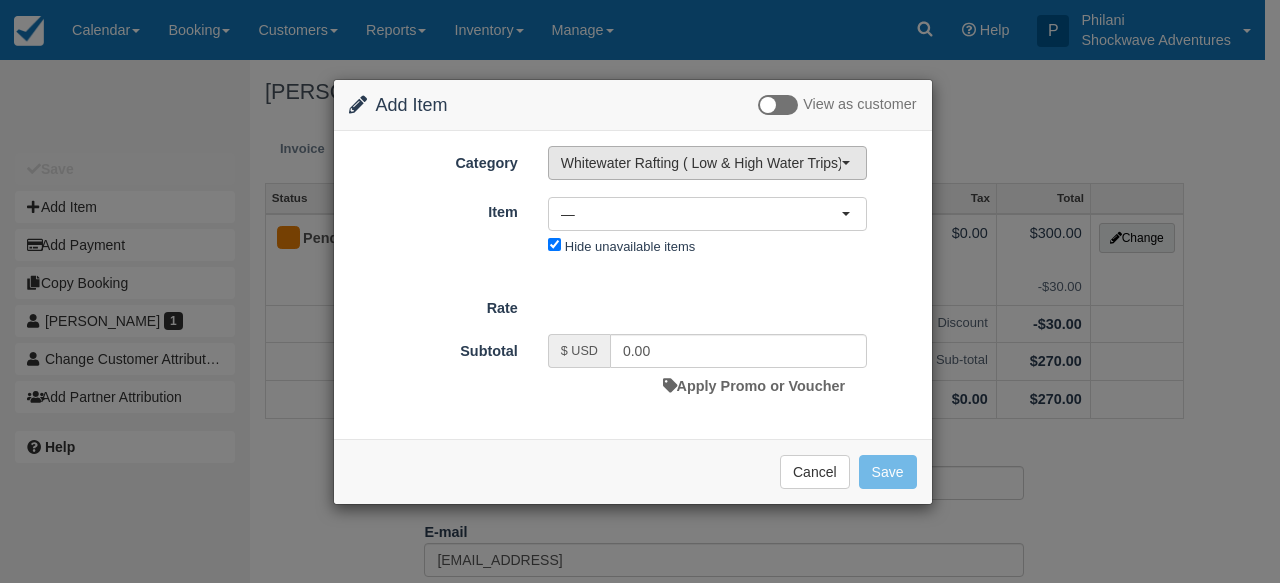 click on "Whitewater Rafting ( Low & High Water Trips)" at bounding box center [707, 163] 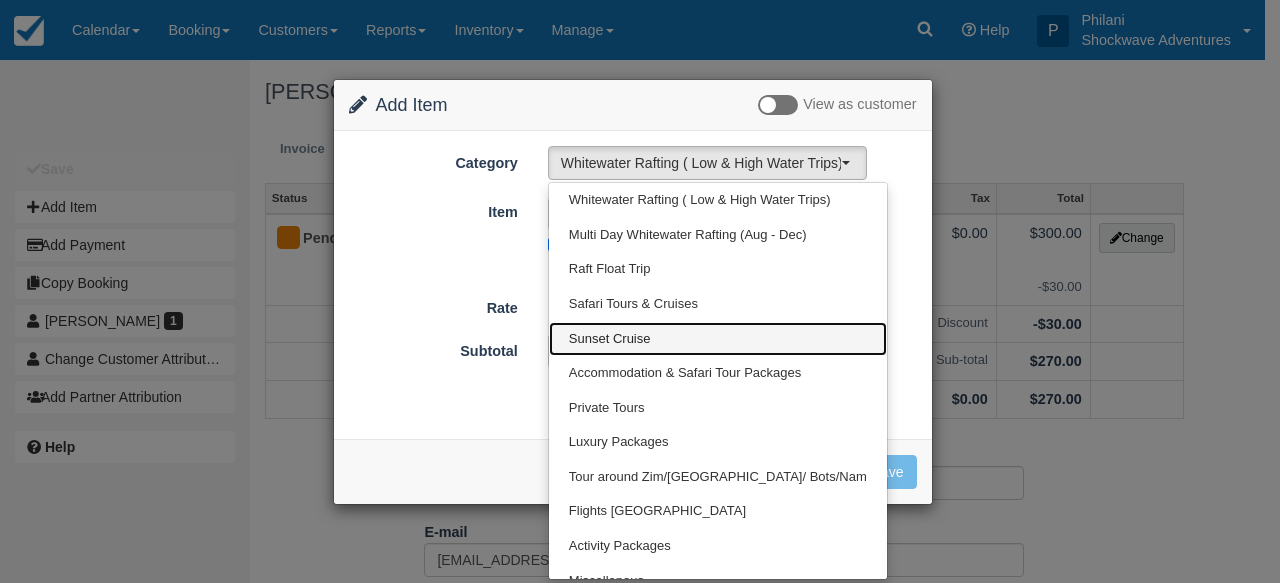 click on "Sunset Cruise" at bounding box center (610, 339) 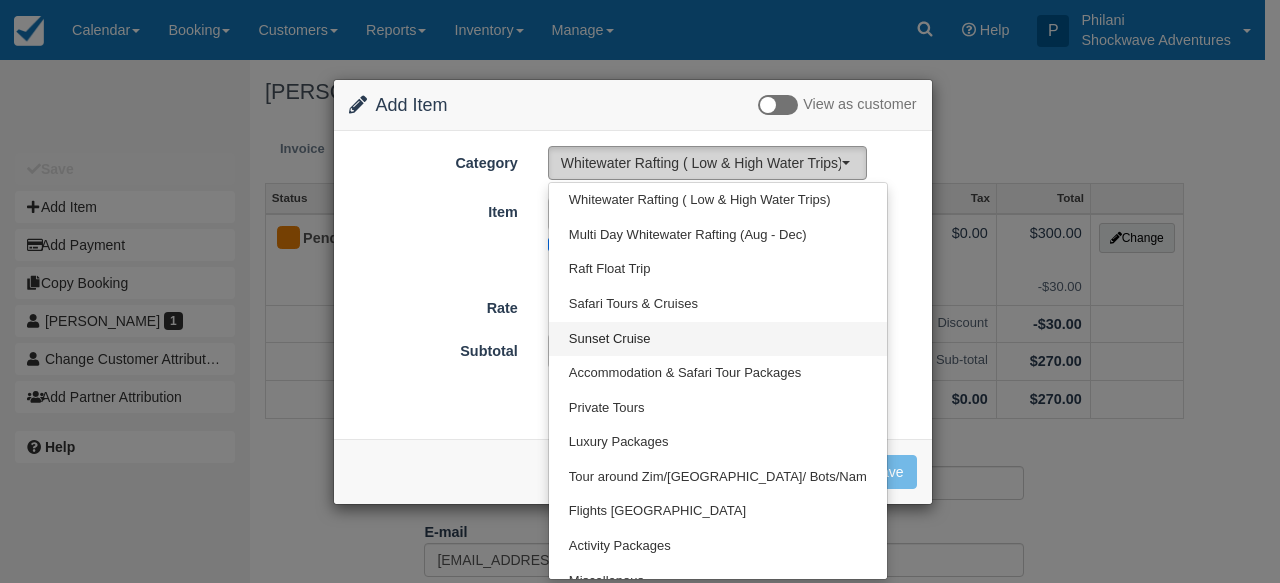 select on "22" 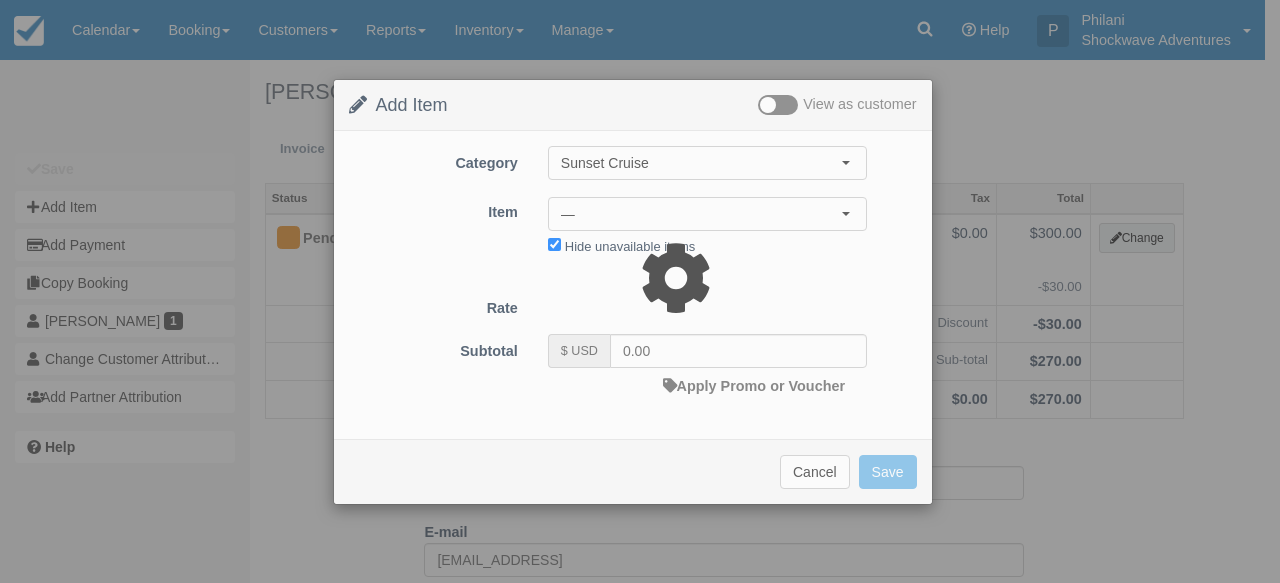 click at bounding box center [640, 291] 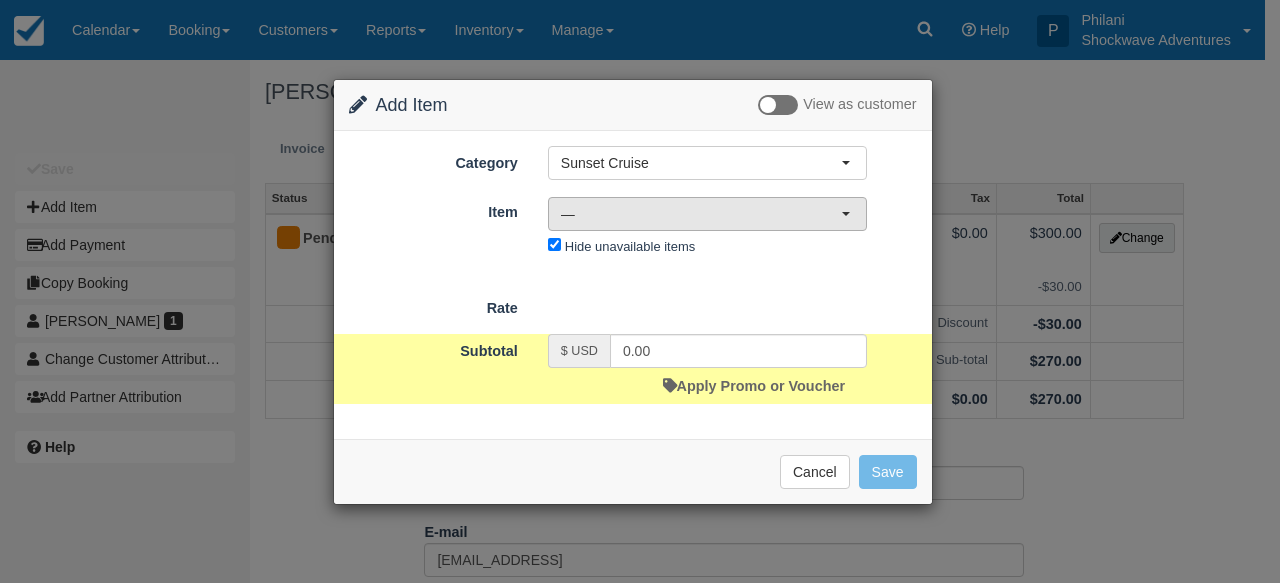 click on "—" at bounding box center (701, 214) 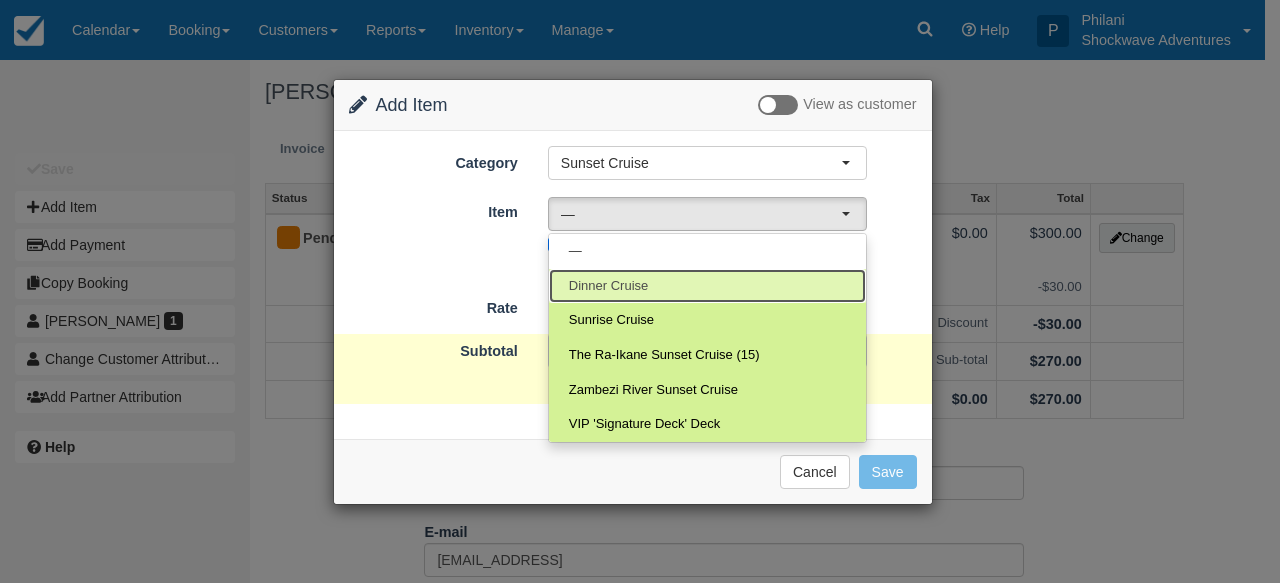click on "Dinner Cruise" at bounding box center (608, 286) 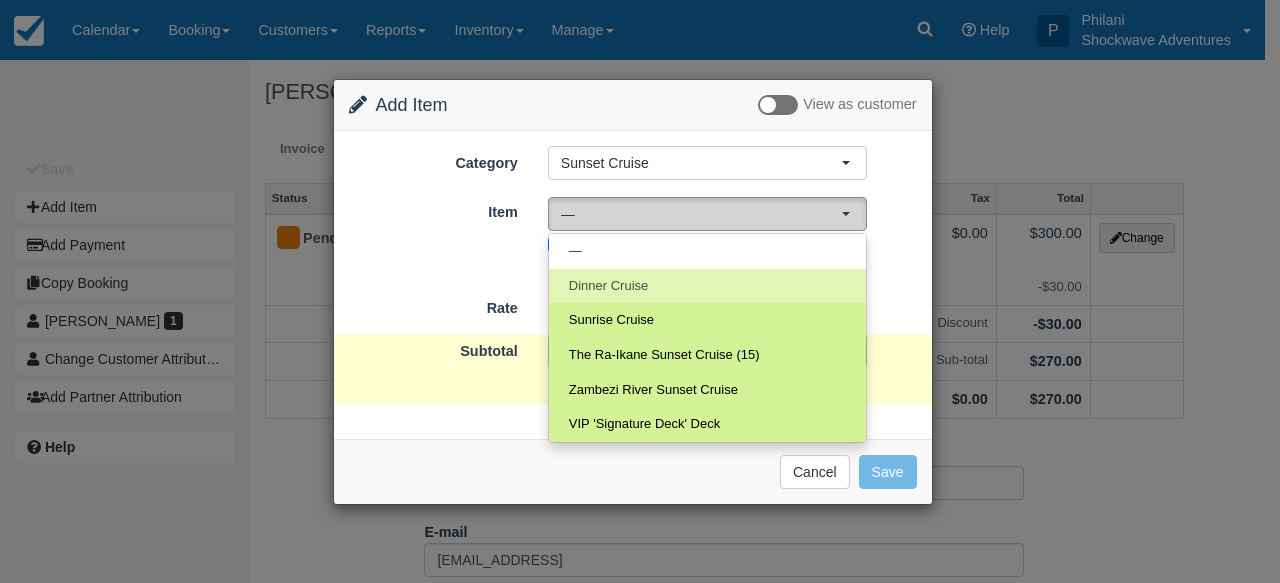 select on "71" 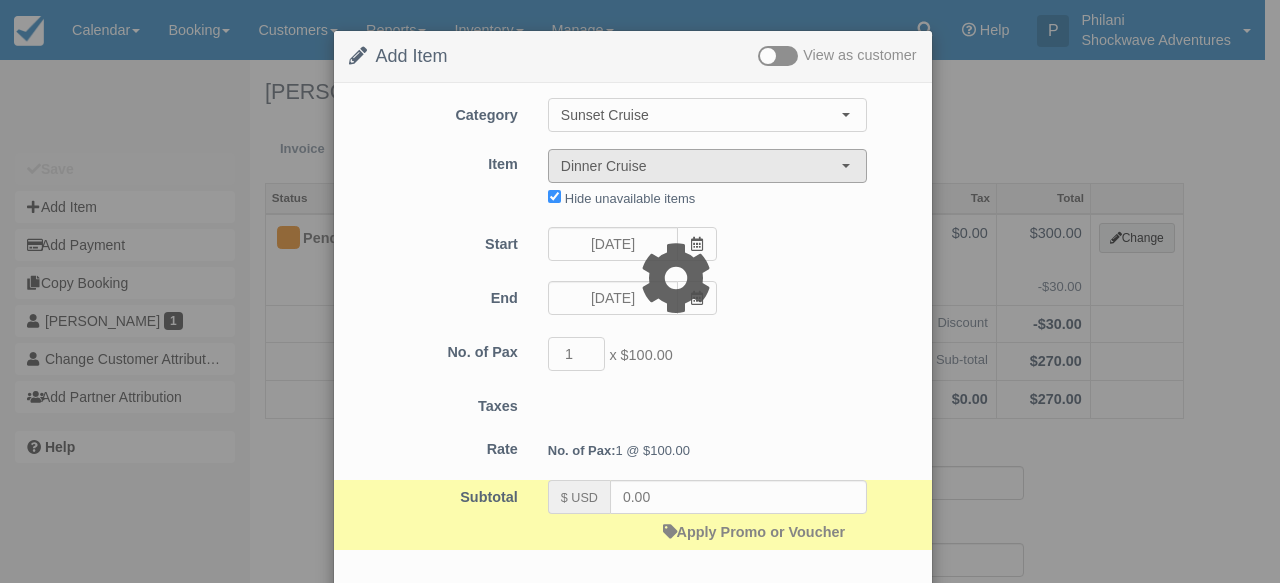 type on "100.00" 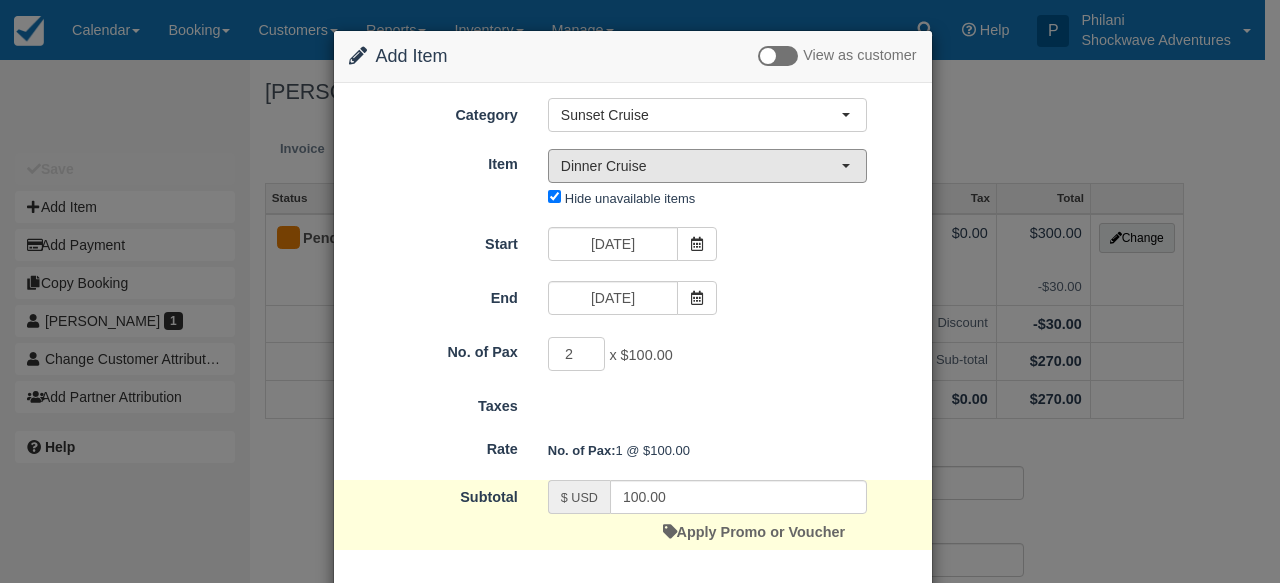 type on "2" 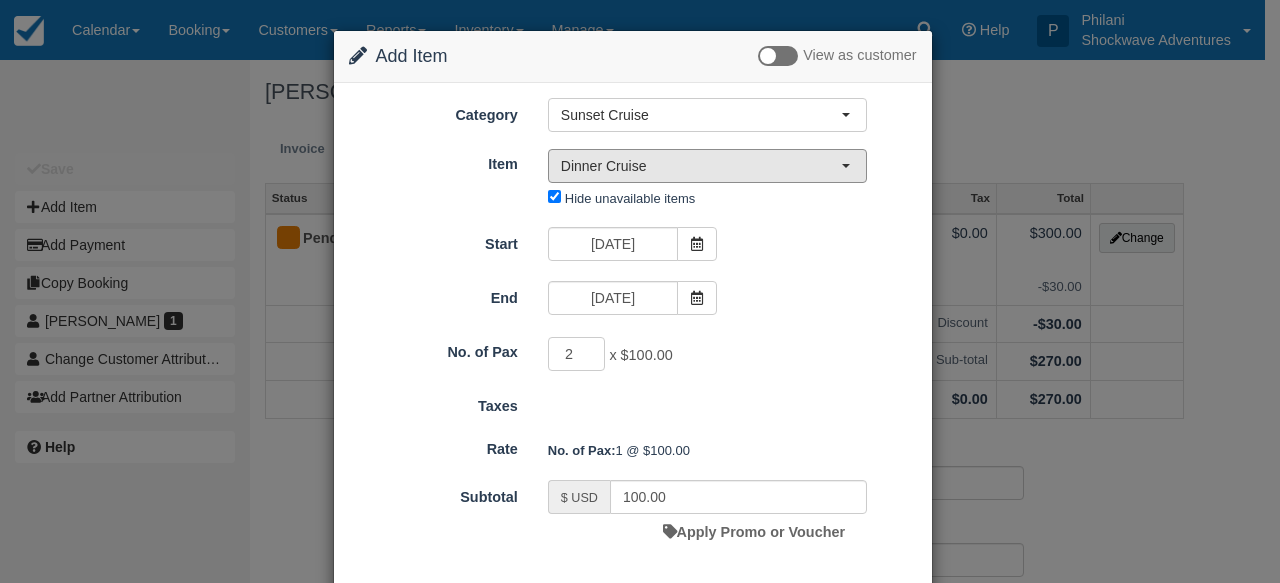 type on "200.00" 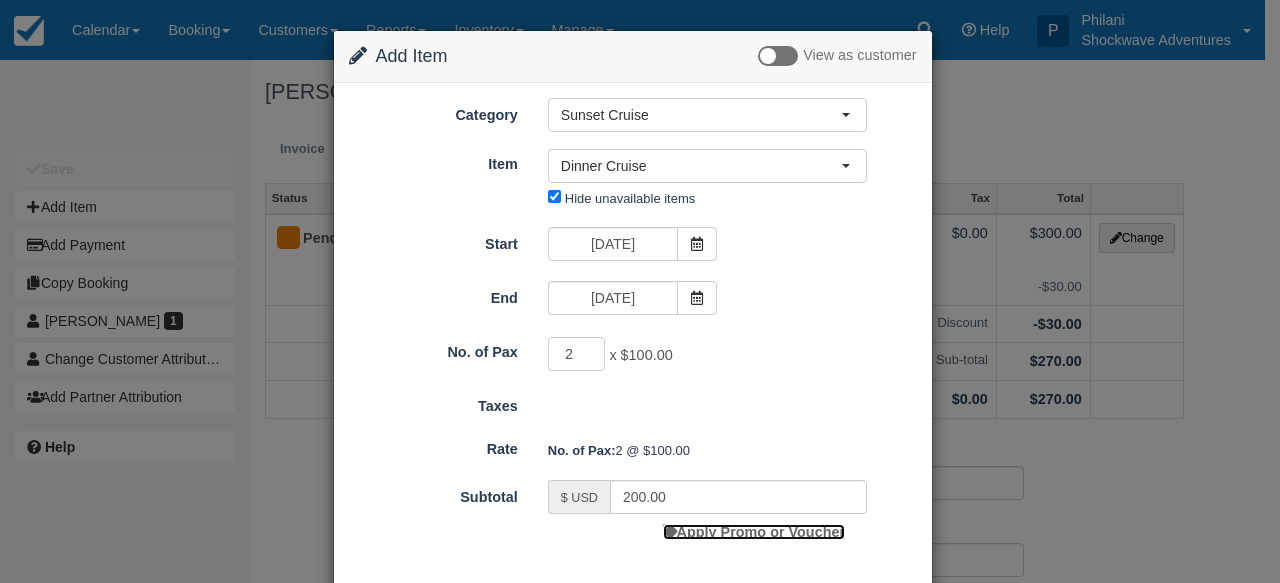 click on "Apply Promo or Voucher" at bounding box center [754, 532] 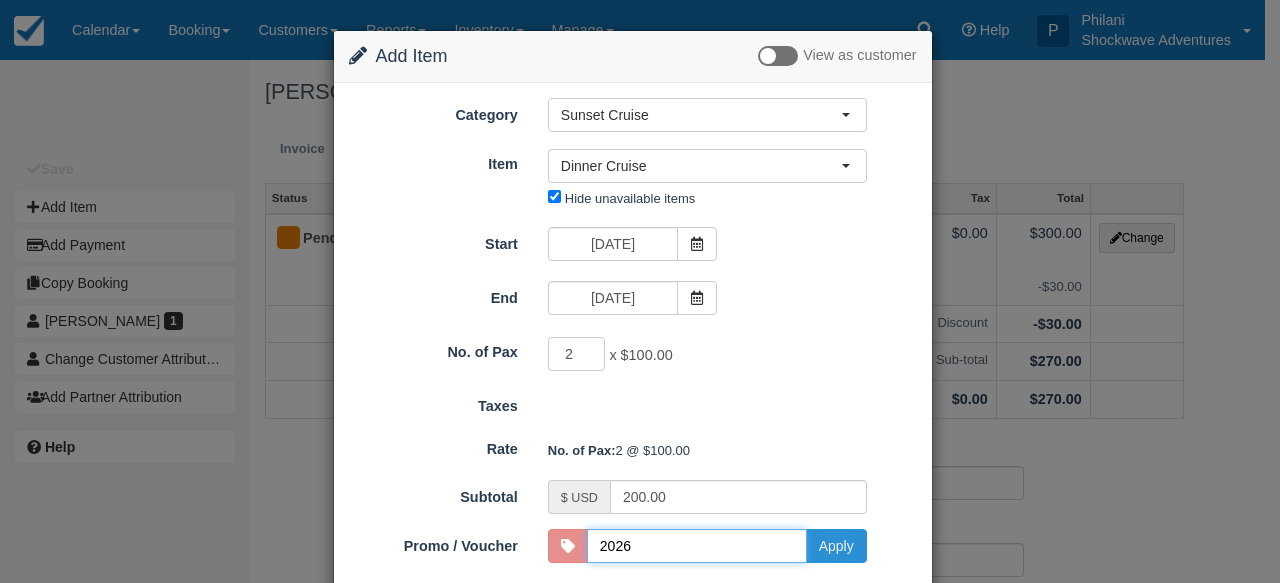 type on "2026" 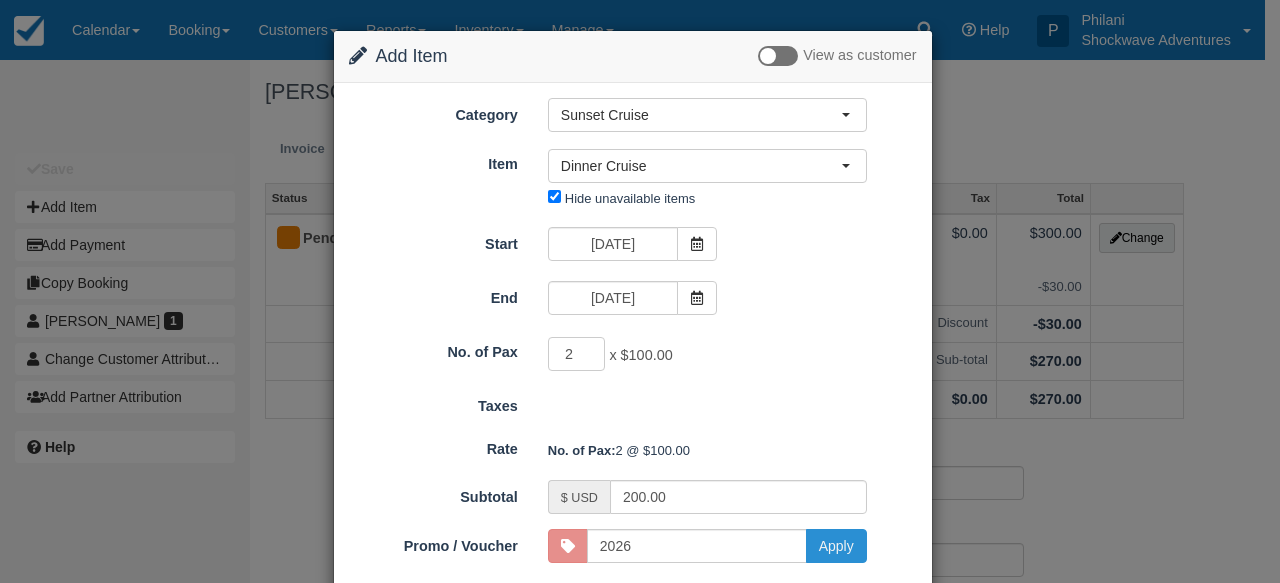 click on "Apply" at bounding box center [836, 546] 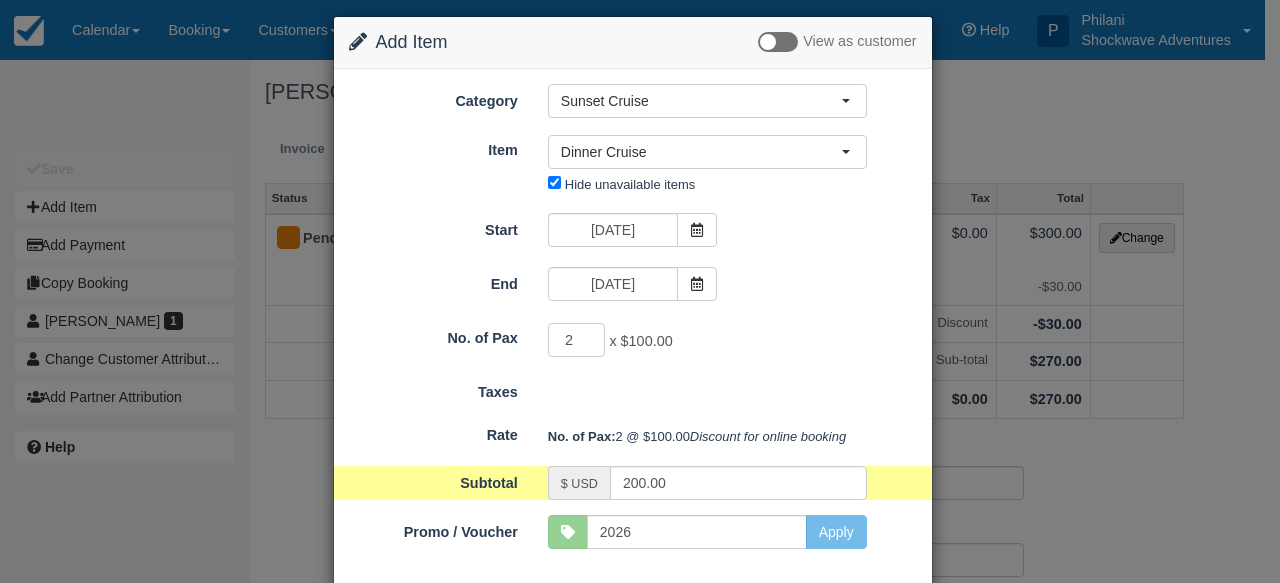 scroll, scrollTop: 110, scrollLeft: 0, axis: vertical 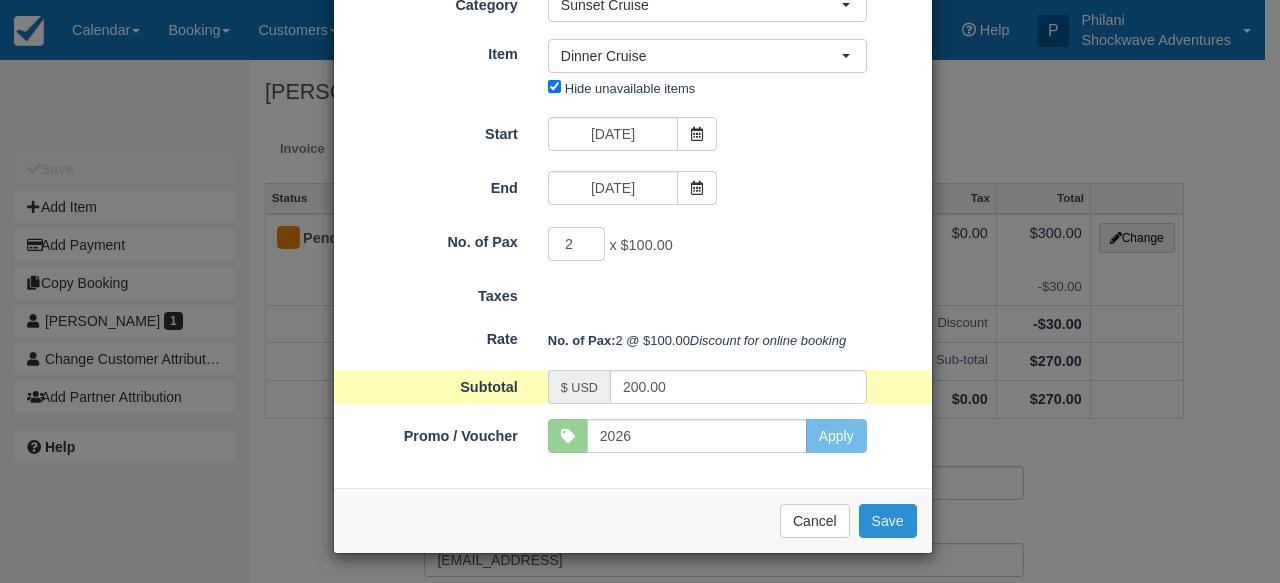 click on "Save" at bounding box center (888, 521) 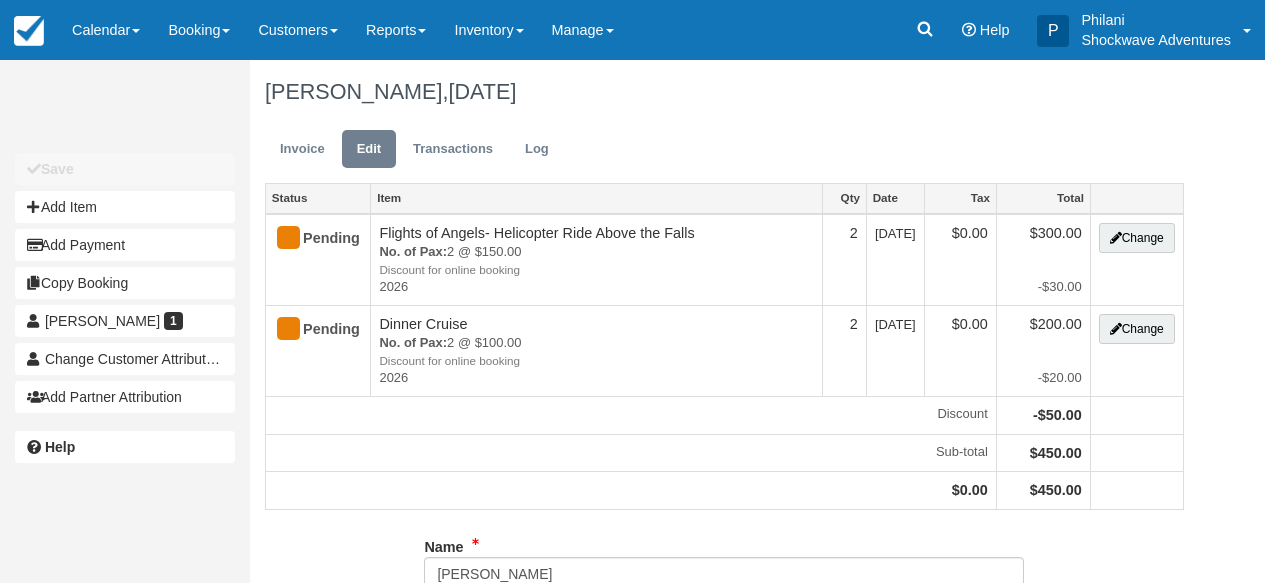 click on "Menu
Calendar
Customer
Inventory
Month
Week
Day
Booking
Daily Manifest
Daily List
Notes
Bookmarks
New Booking
Whitewater Rafting ( Low & High Water Trips)
Multi Day Whitewater Rafting (Aug - Dec)
Raft Float Trip
Map" at bounding box center (632, 291) 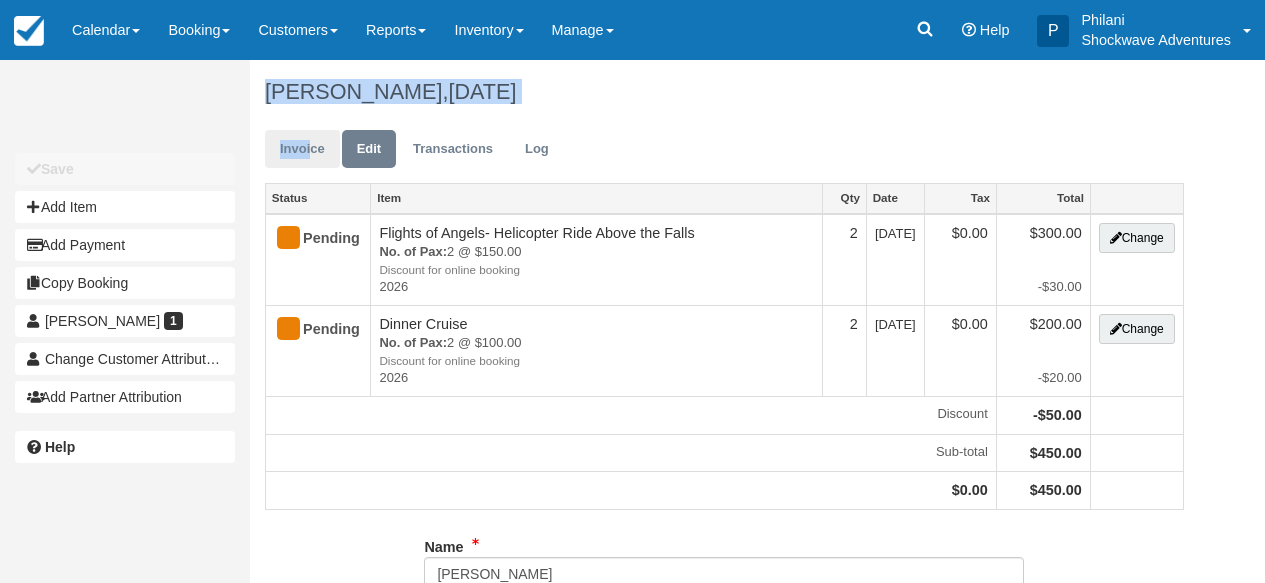 scroll, scrollTop: 0, scrollLeft: 0, axis: both 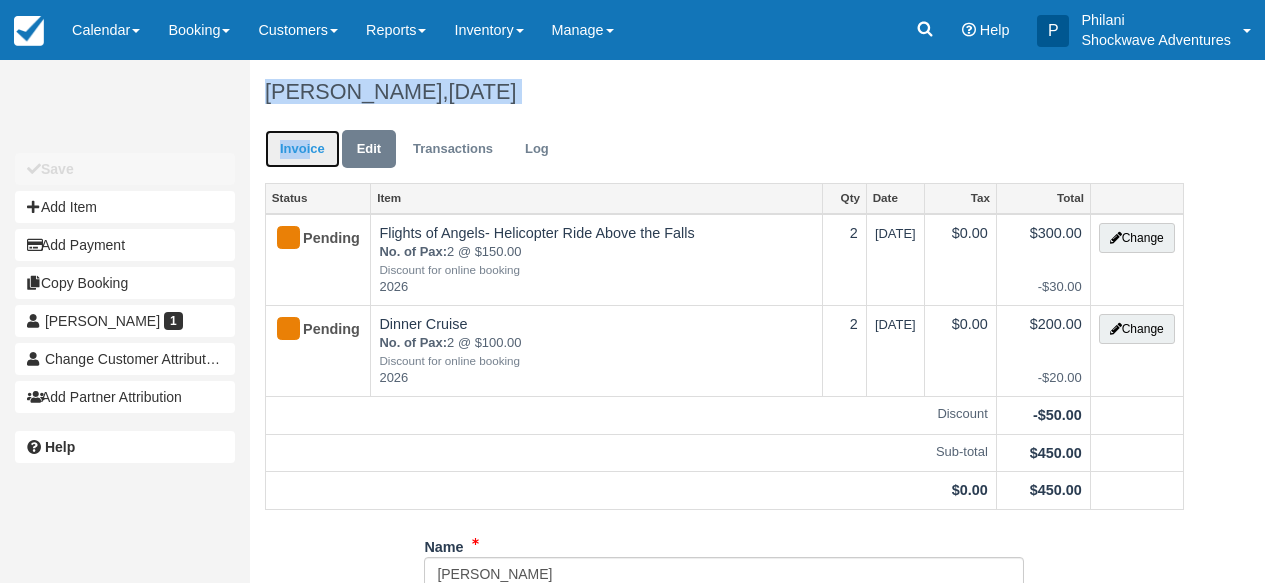 click on "Invoice" at bounding box center [302, 149] 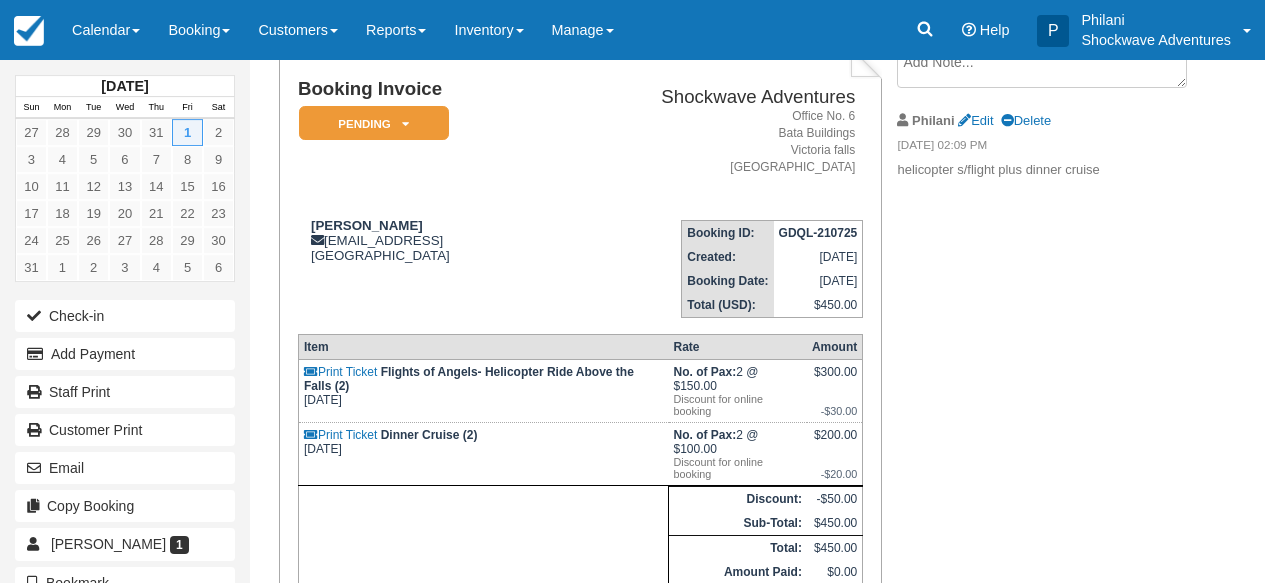 scroll, scrollTop: 192, scrollLeft: 0, axis: vertical 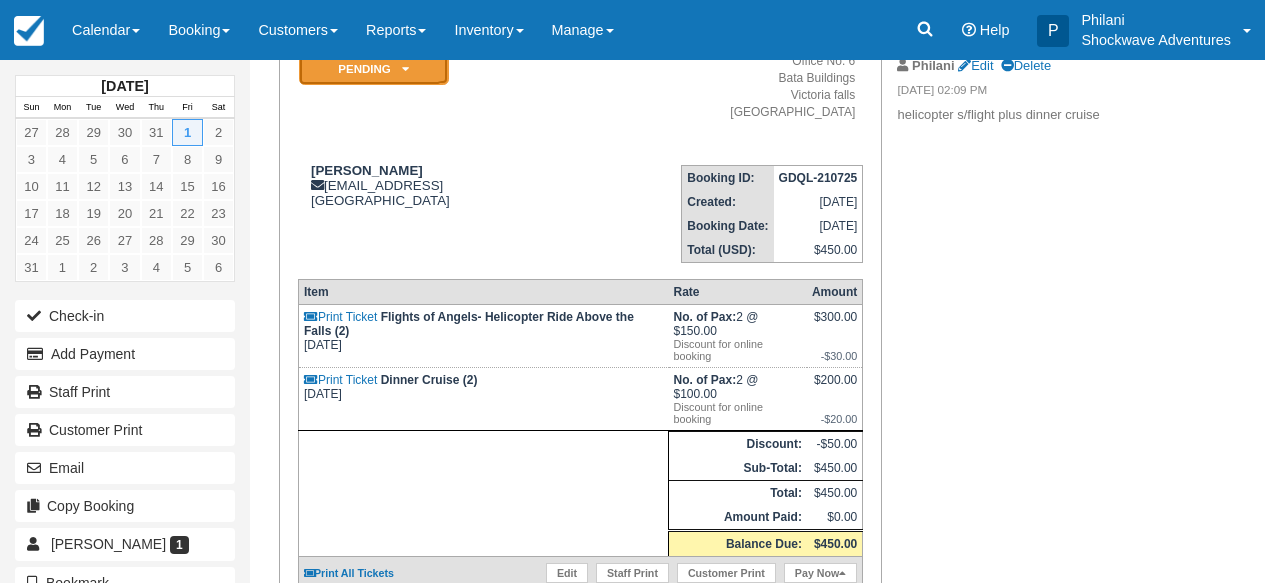 click on "Pending" at bounding box center [374, 68] 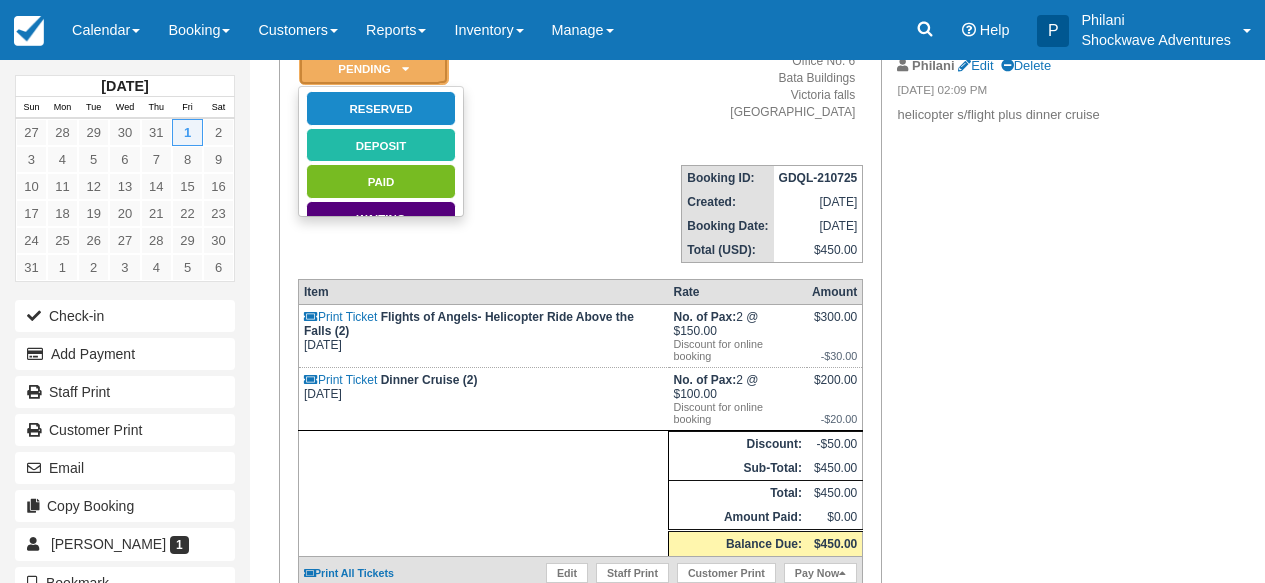 scroll, scrollTop: 0, scrollLeft: 0, axis: both 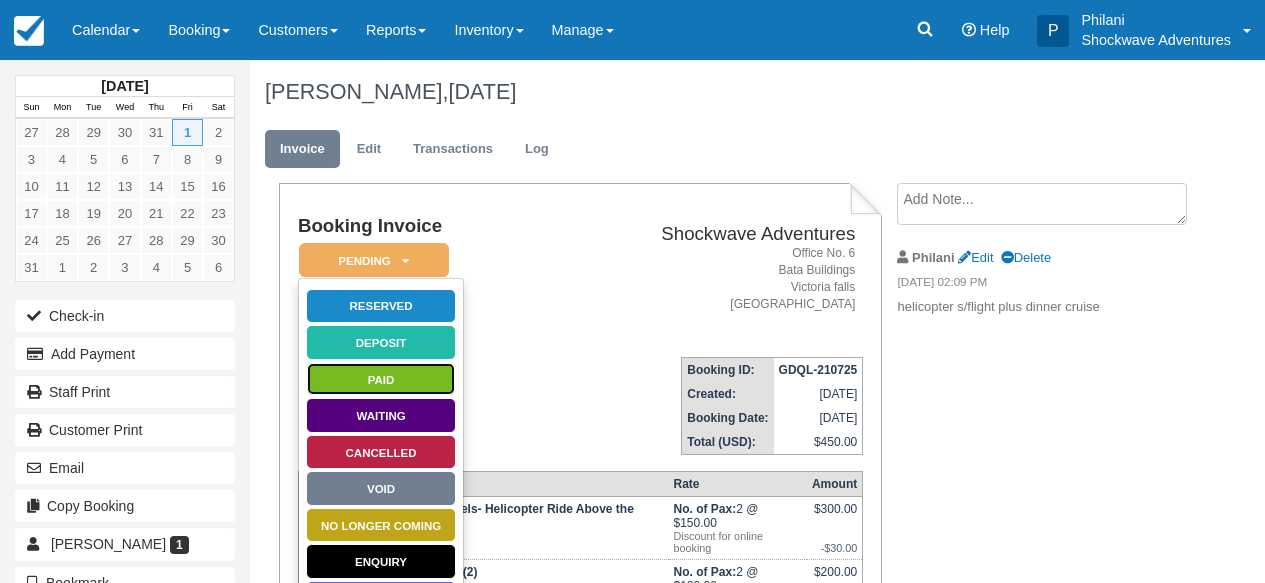 click on "Paid" at bounding box center (381, 379) 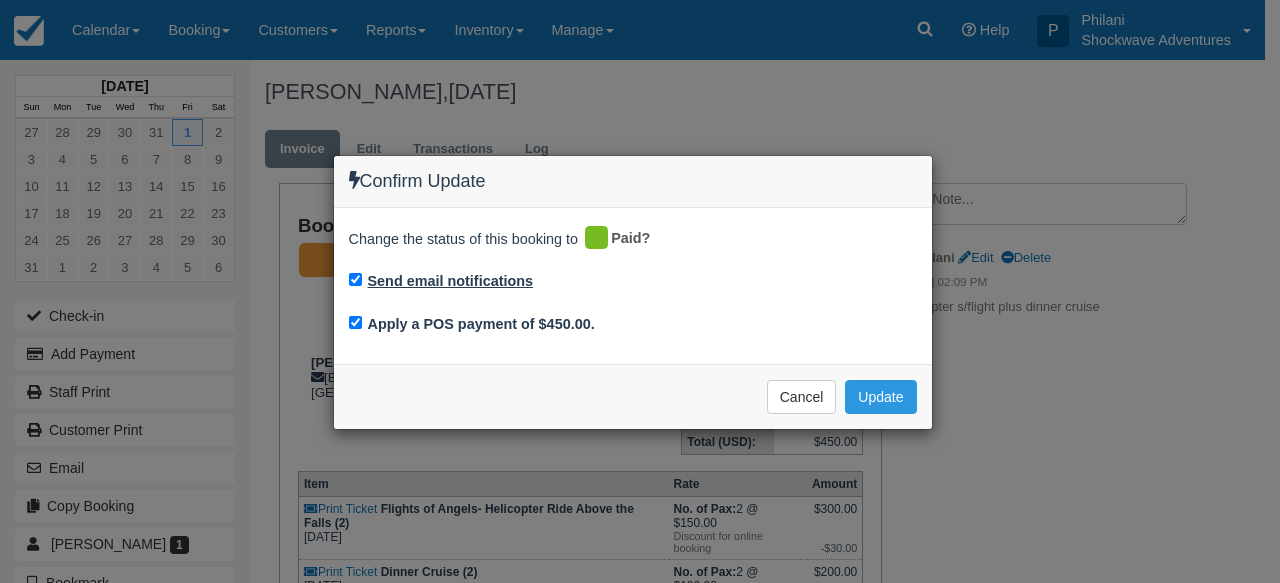 click on "Send email notifications" at bounding box center [451, 281] 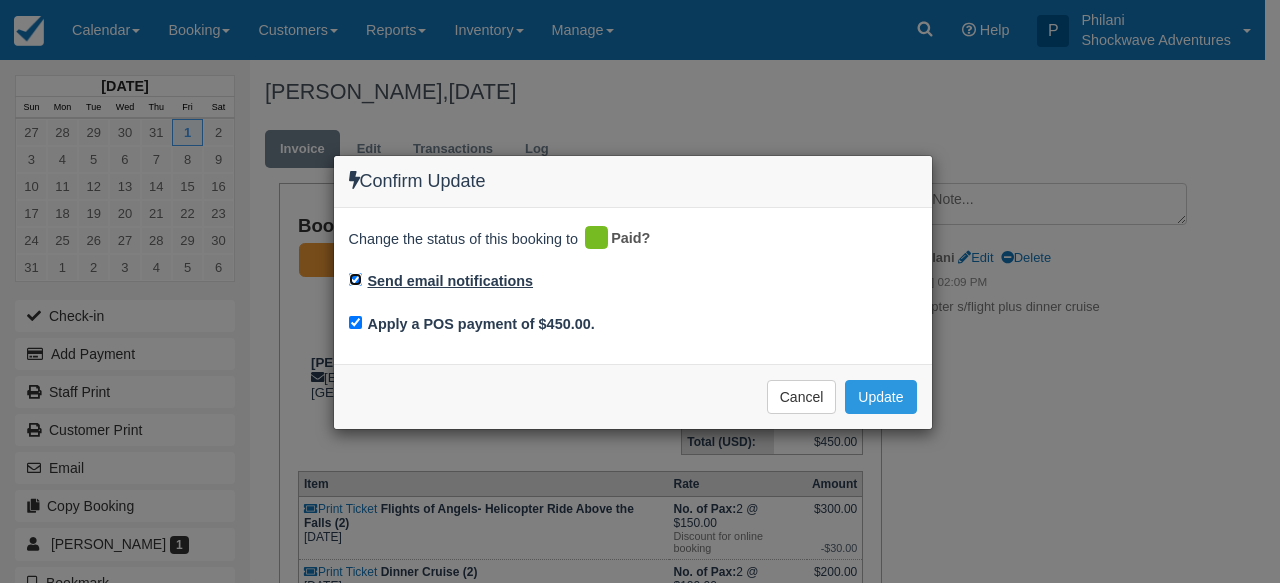 click on "Send email notifications" at bounding box center [355, 279] 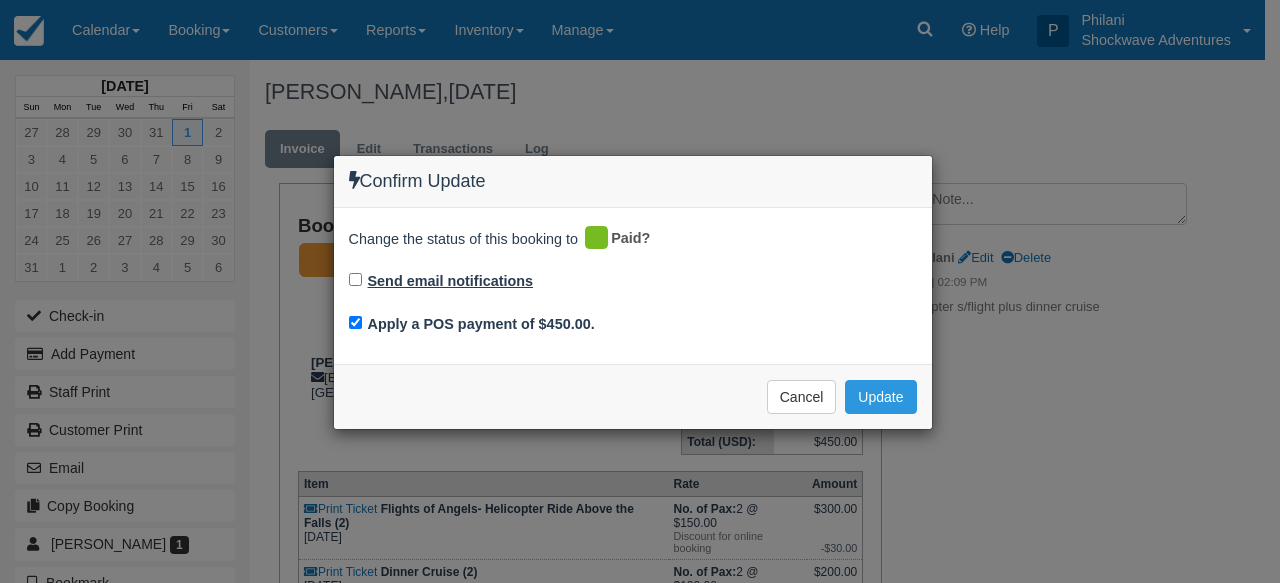 click on "Send email notifications" at bounding box center (451, 281) 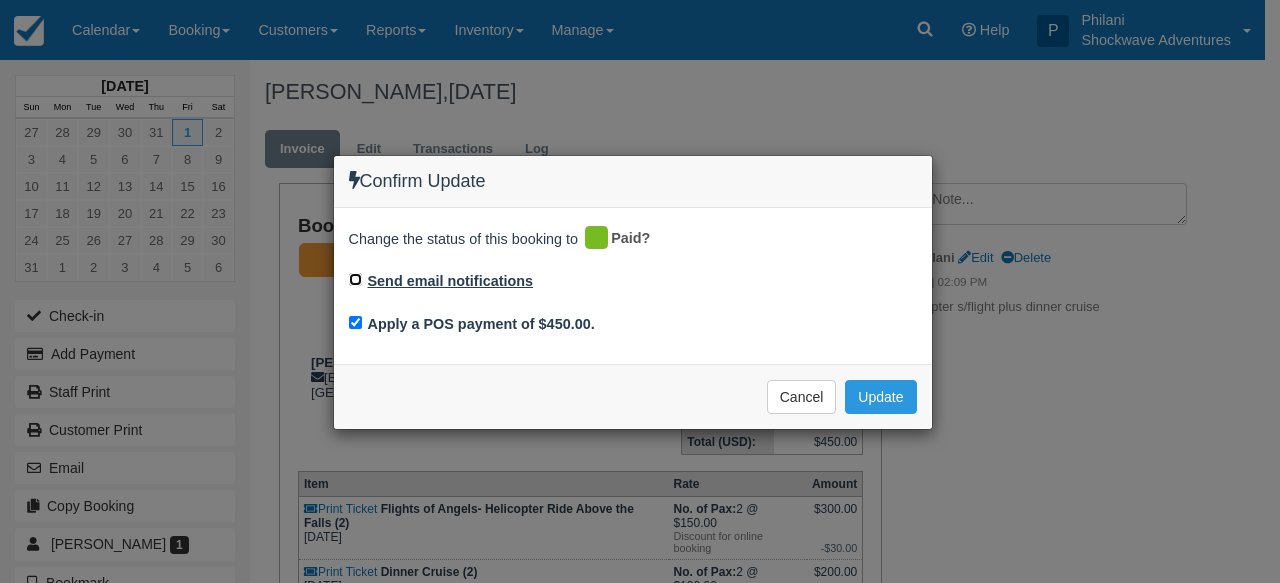 click on "Send email notifications" at bounding box center [355, 279] 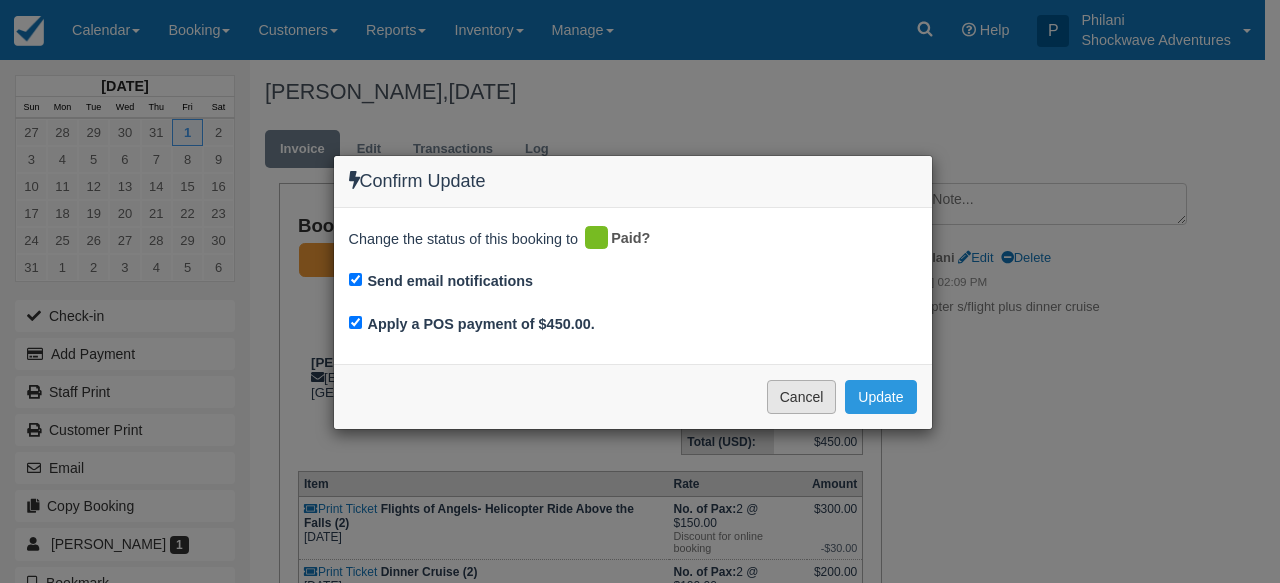 click on "Cancel" at bounding box center [802, 397] 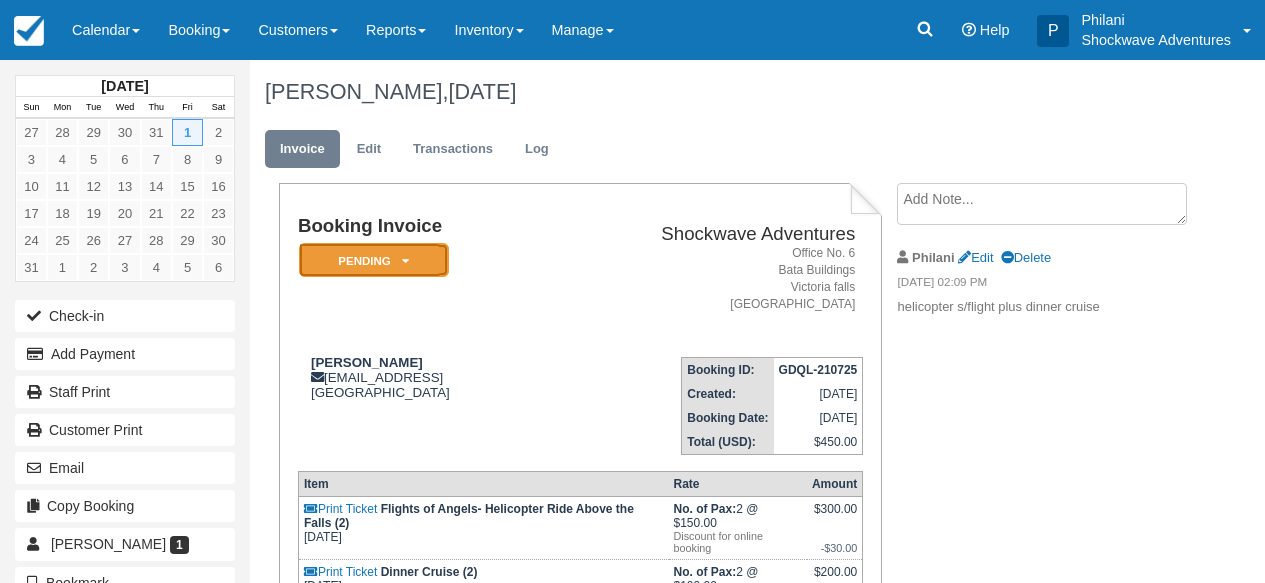 click on "Pending" at bounding box center (374, 260) 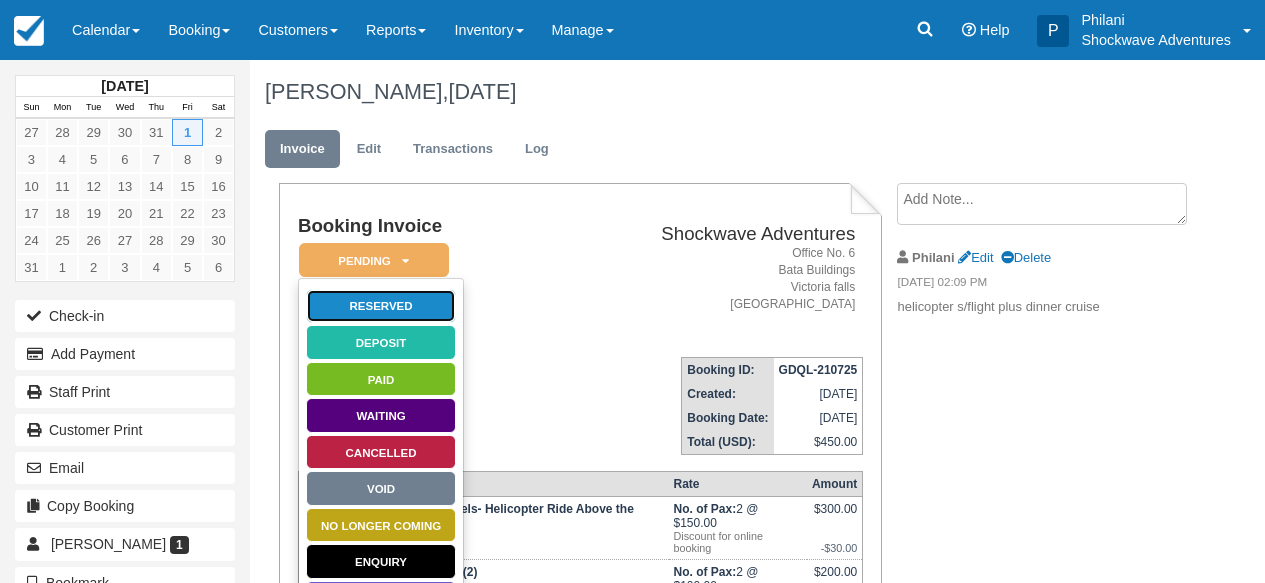 click on "Reserved" at bounding box center [381, 306] 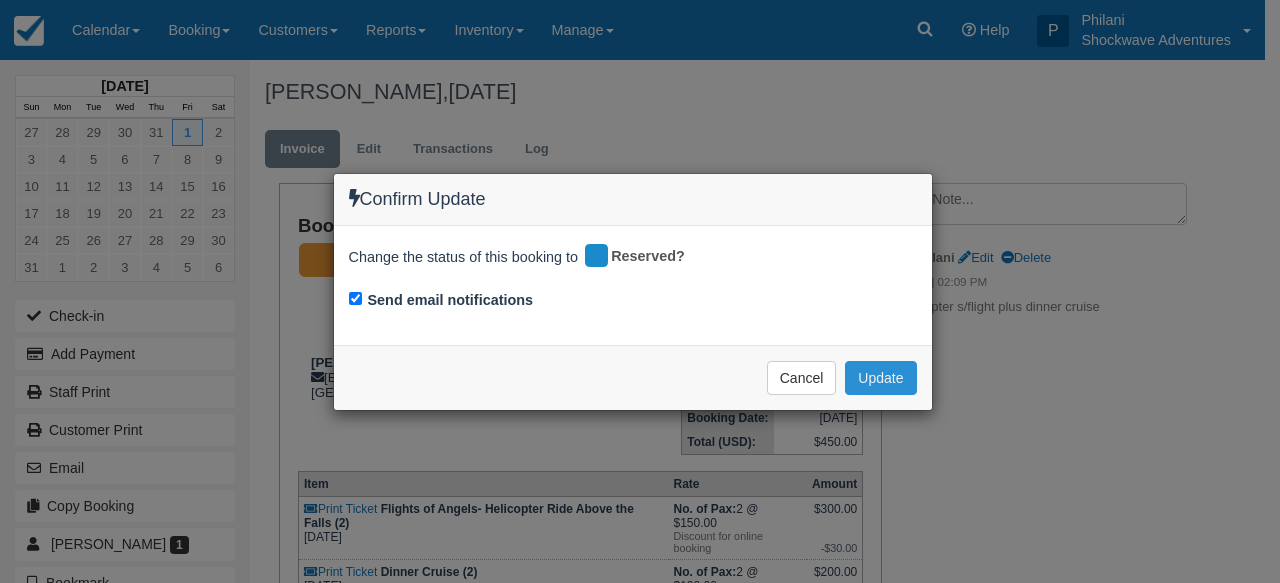 click on "Update" at bounding box center [880, 378] 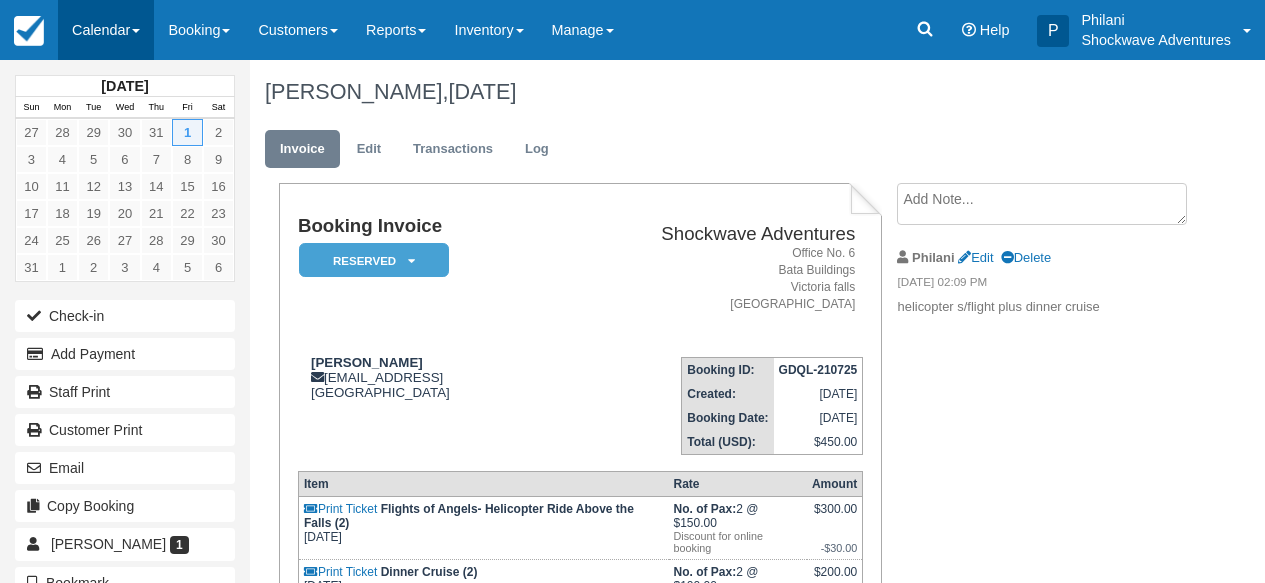 click on "Calendar" at bounding box center [106, 30] 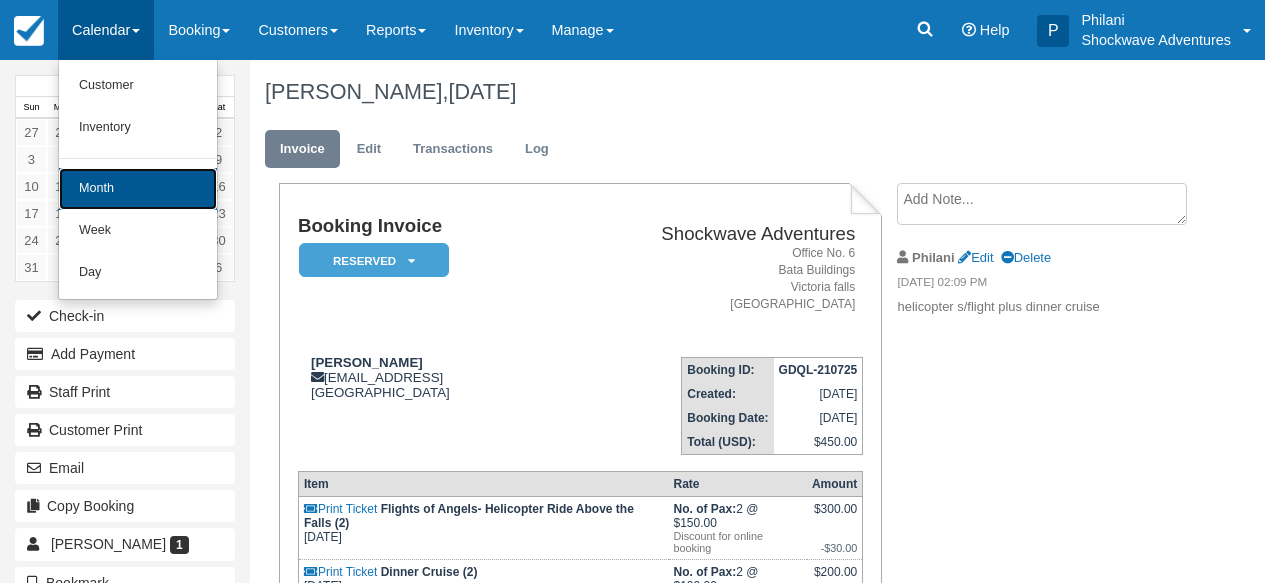 click on "Month" at bounding box center (138, 189) 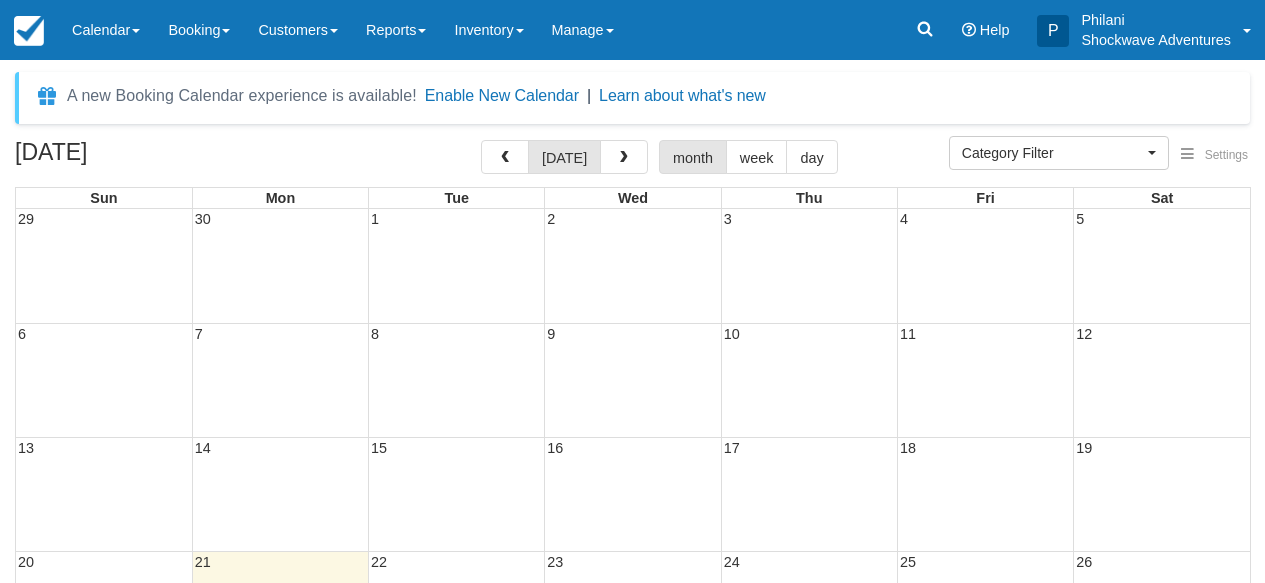 select 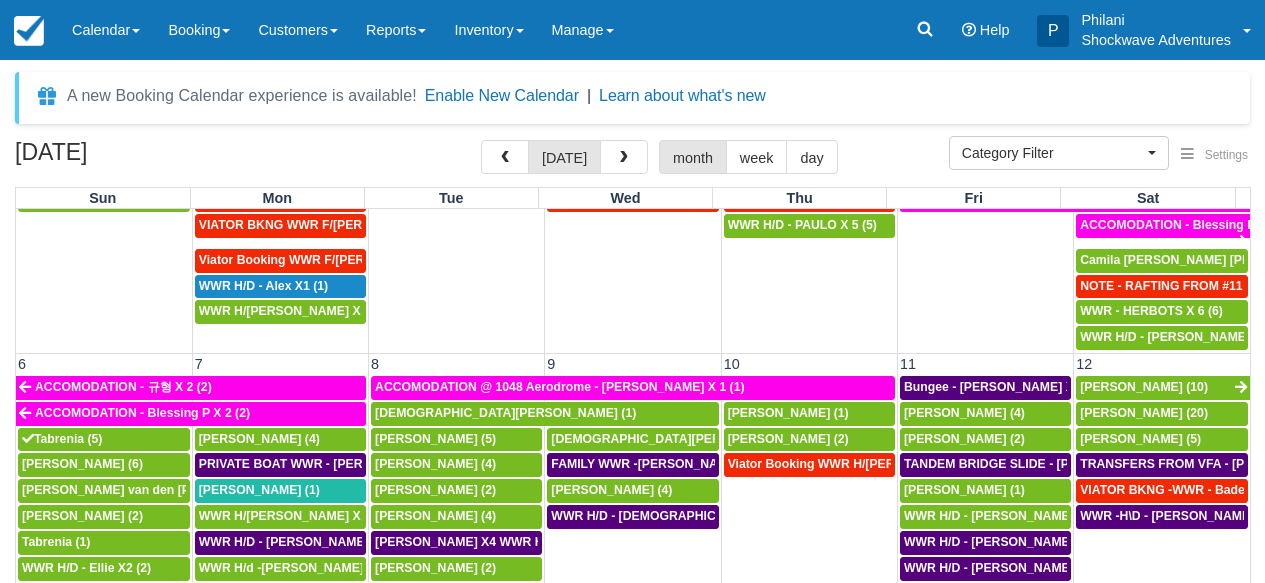 scroll, scrollTop: 72, scrollLeft: 0, axis: vertical 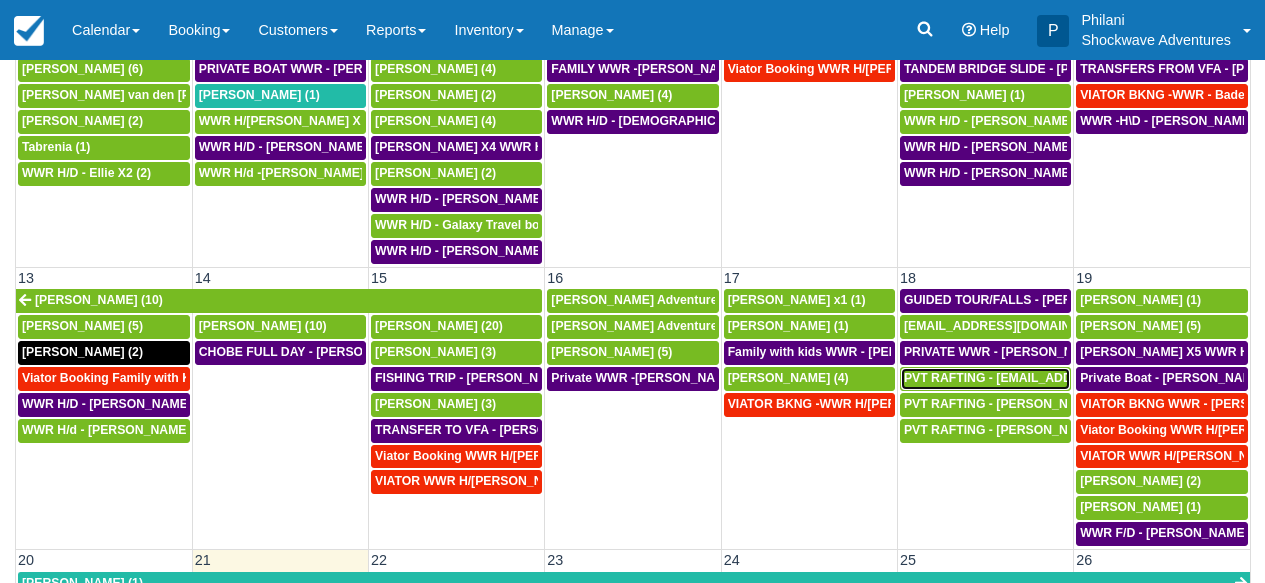 click on "PVT RAFTING - Candylots@yahoo.com (8)" at bounding box center (1066, 378) 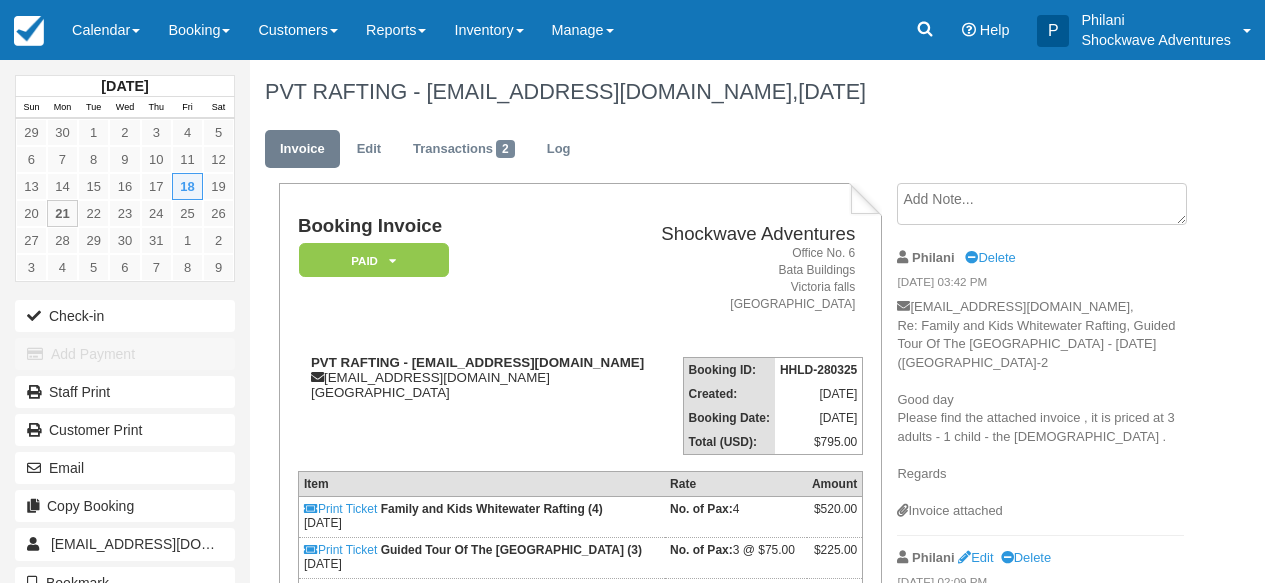 scroll, scrollTop: 0, scrollLeft: 0, axis: both 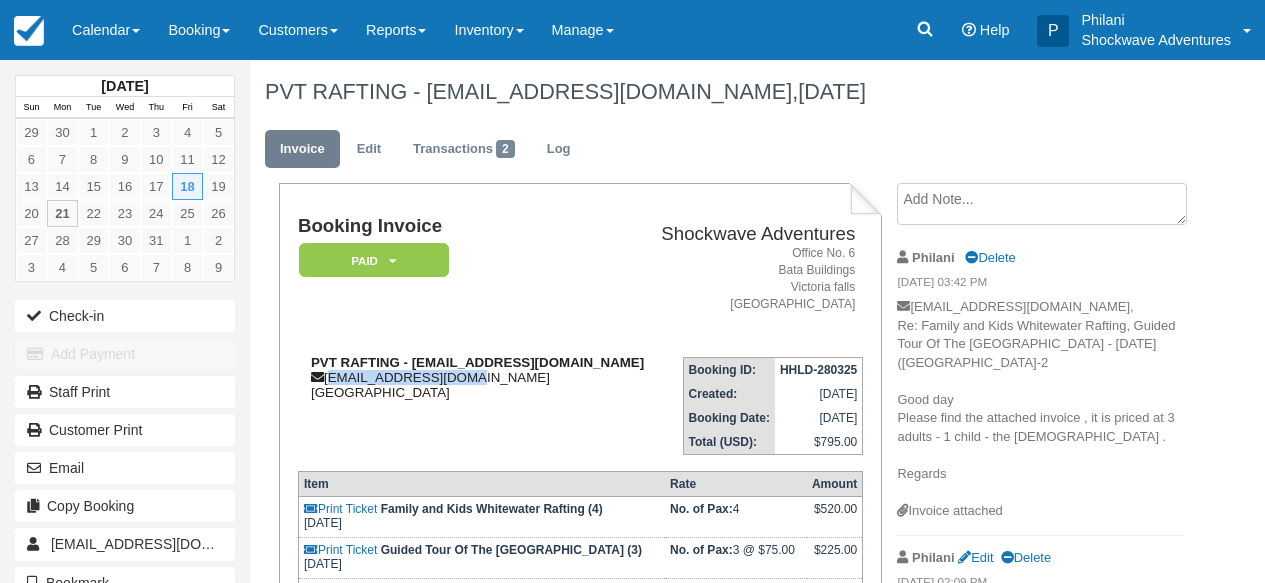drag, startPoint x: 472, startPoint y: 380, endPoint x: 330, endPoint y: 385, distance: 142.088 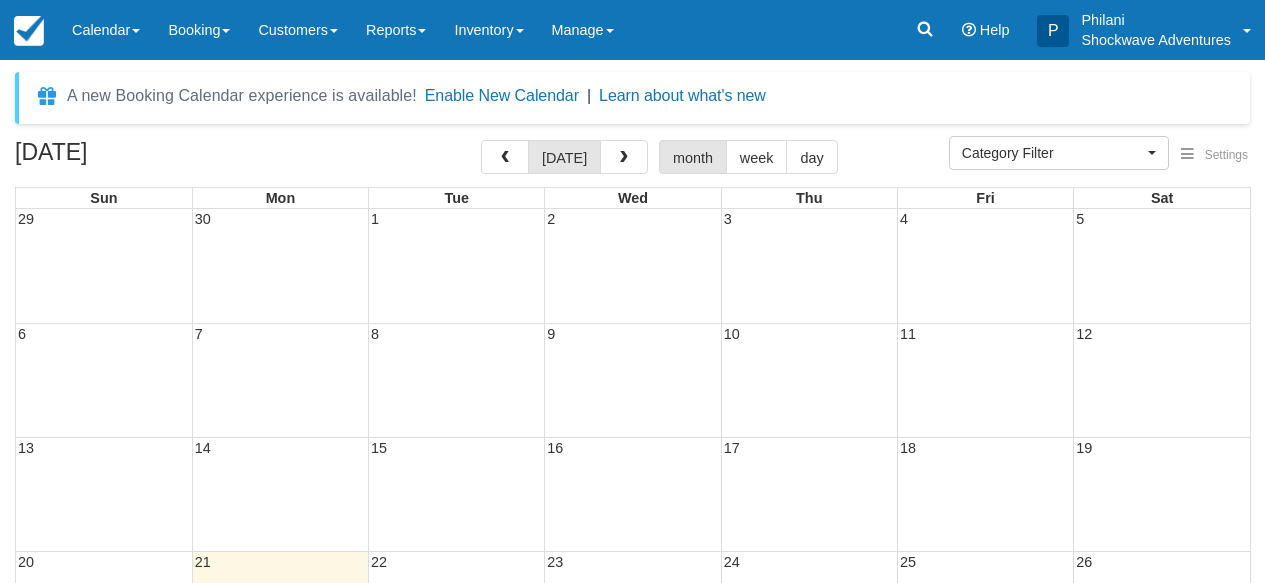 select 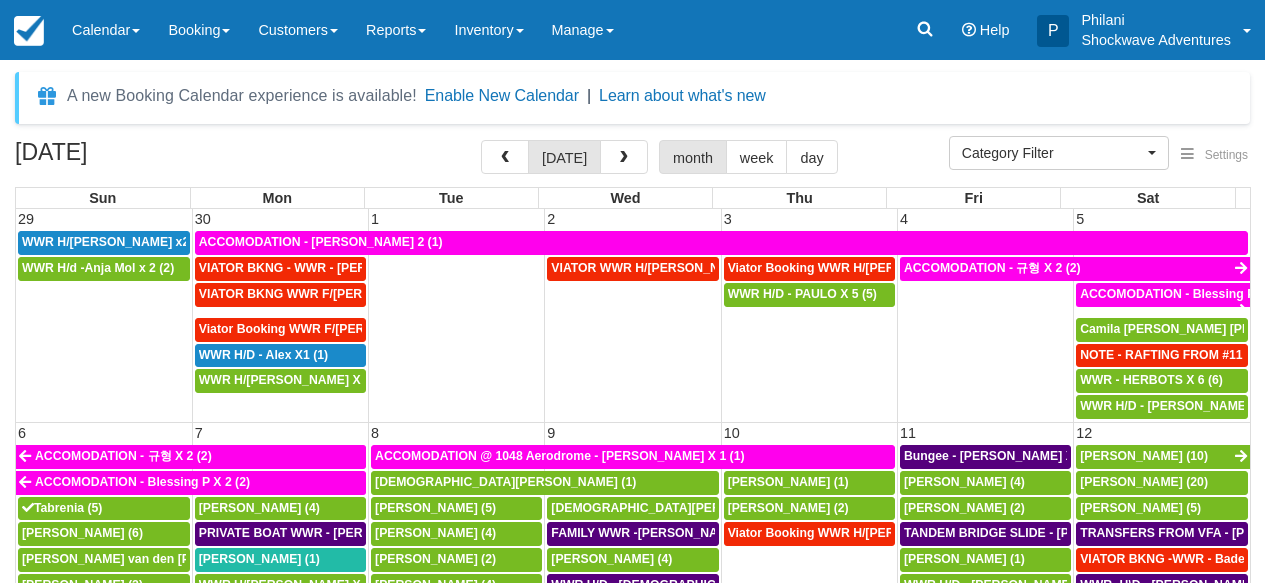 scroll, scrollTop: 144, scrollLeft: 0, axis: vertical 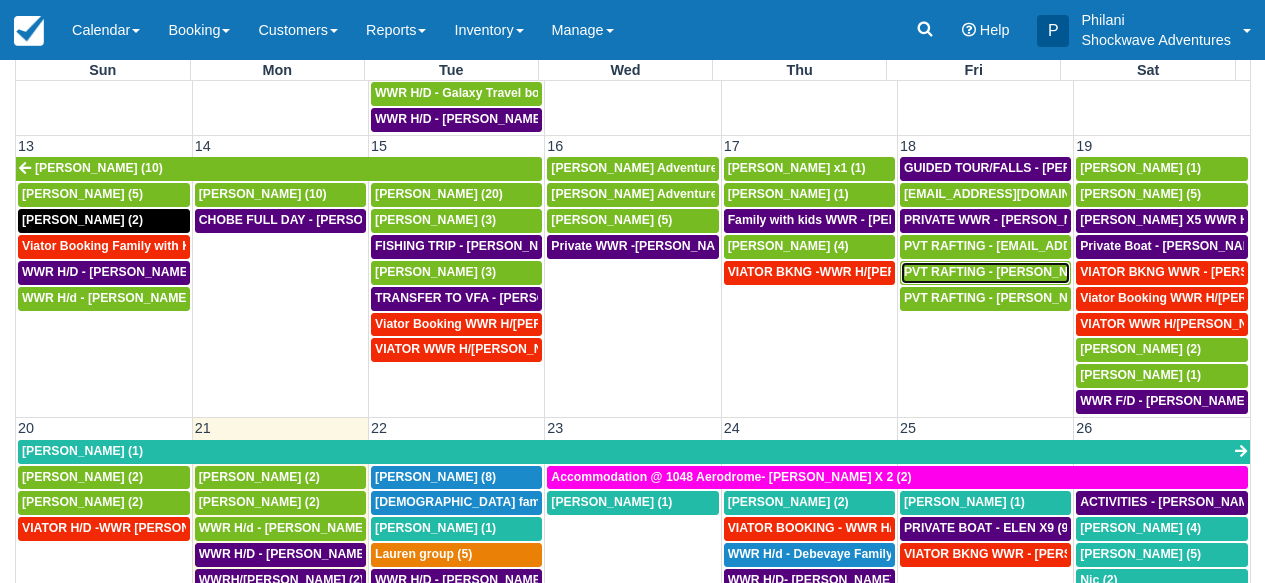click on "PVT RAFTING - [PERSON_NAME] (10)" at bounding box center [1014, 272] 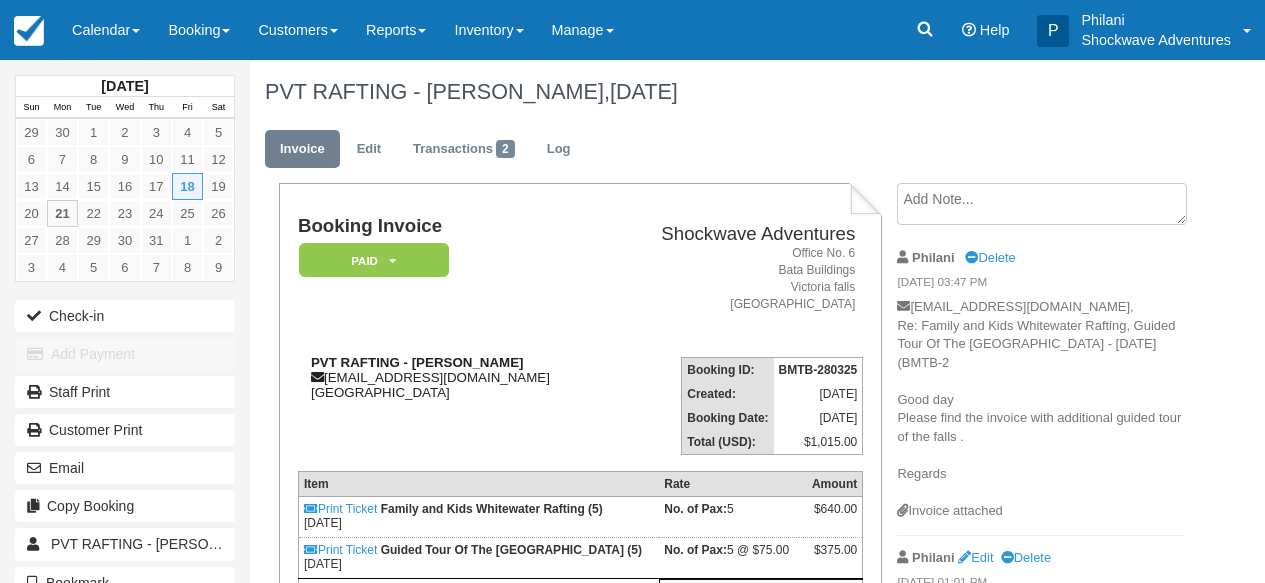 click on "PVT RAFTING - [PERSON_NAME]  [PERSON_NAME][EMAIL_ADDRESS][DOMAIN_NAME] [GEOGRAPHIC_DATA]" at bounding box center [452, 377] 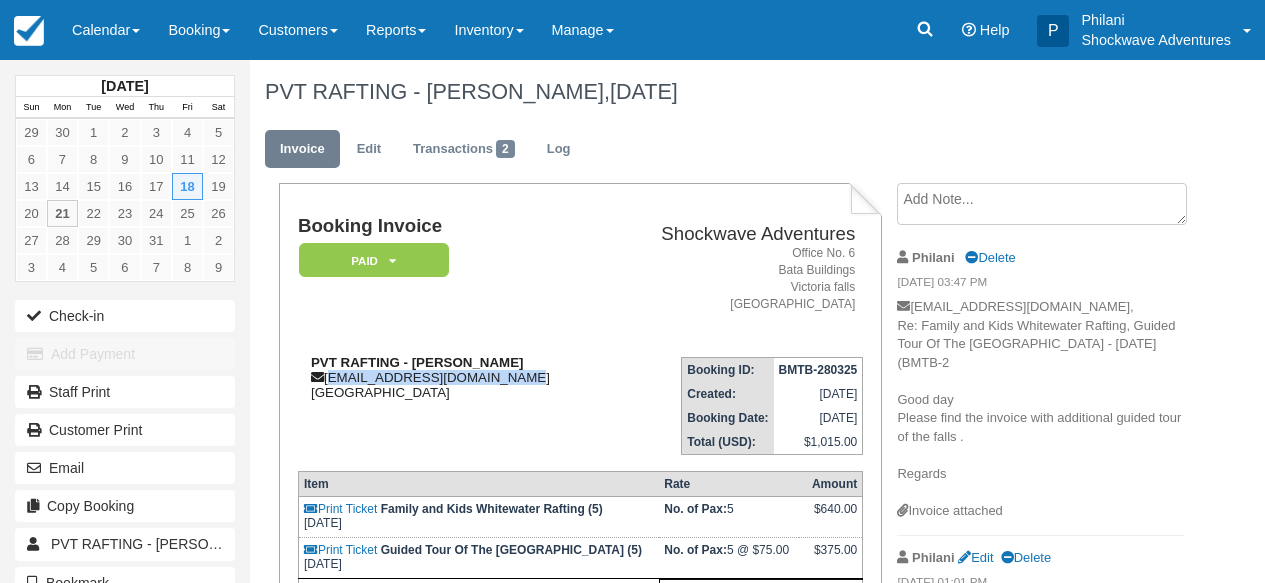 drag, startPoint x: 507, startPoint y: 380, endPoint x: 333, endPoint y: 380, distance: 174 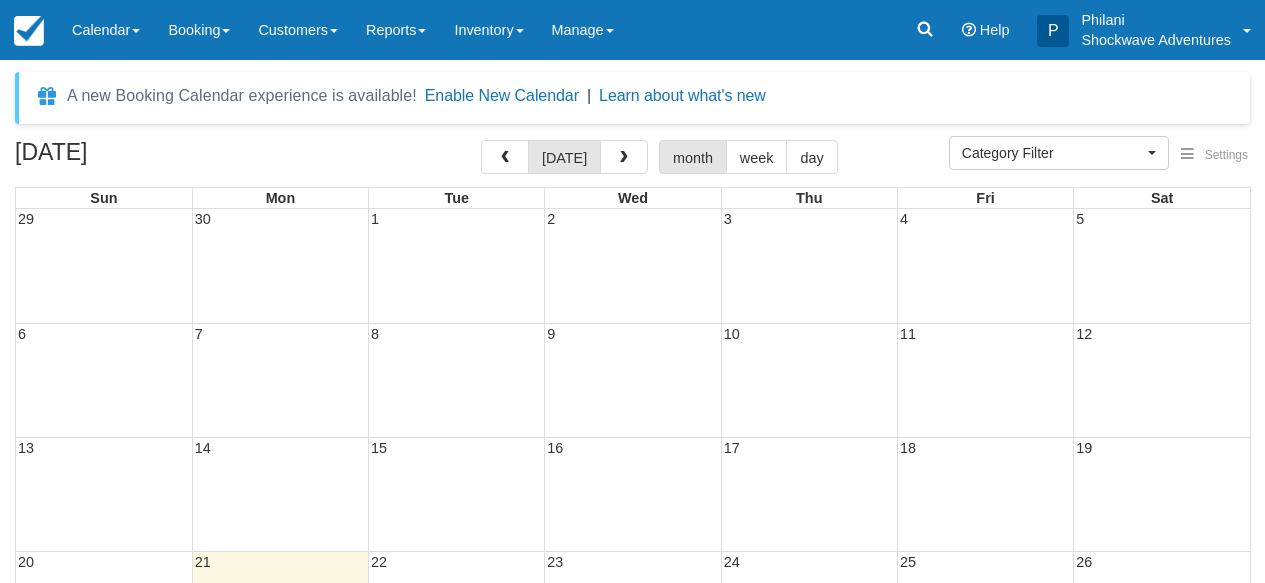 select 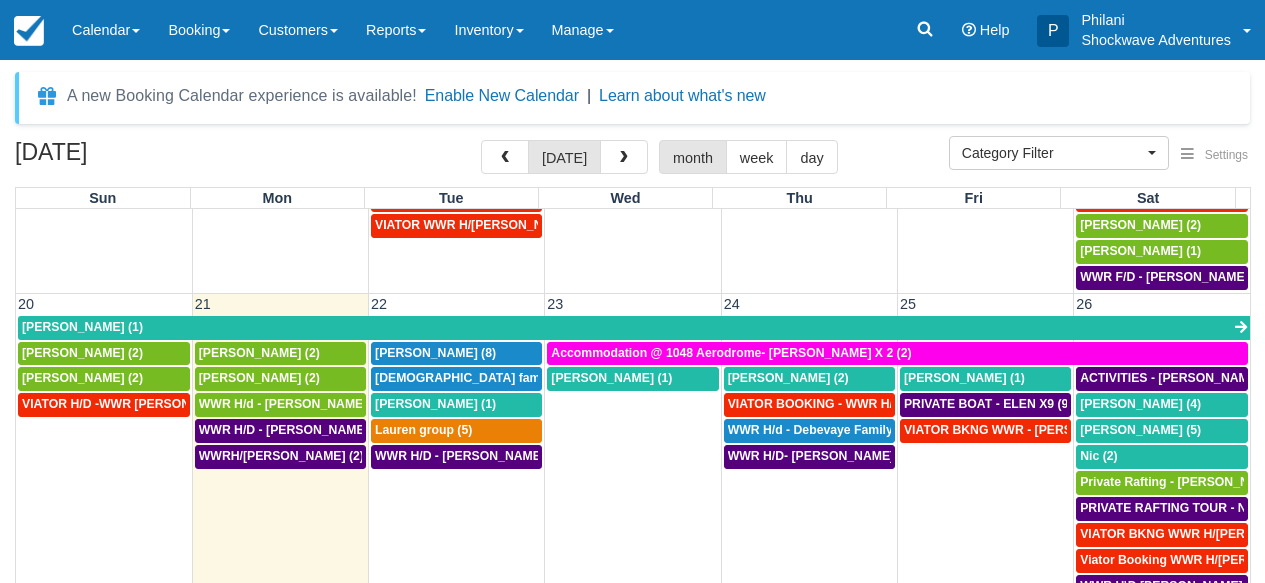 scroll, scrollTop: 684, scrollLeft: 0, axis: vertical 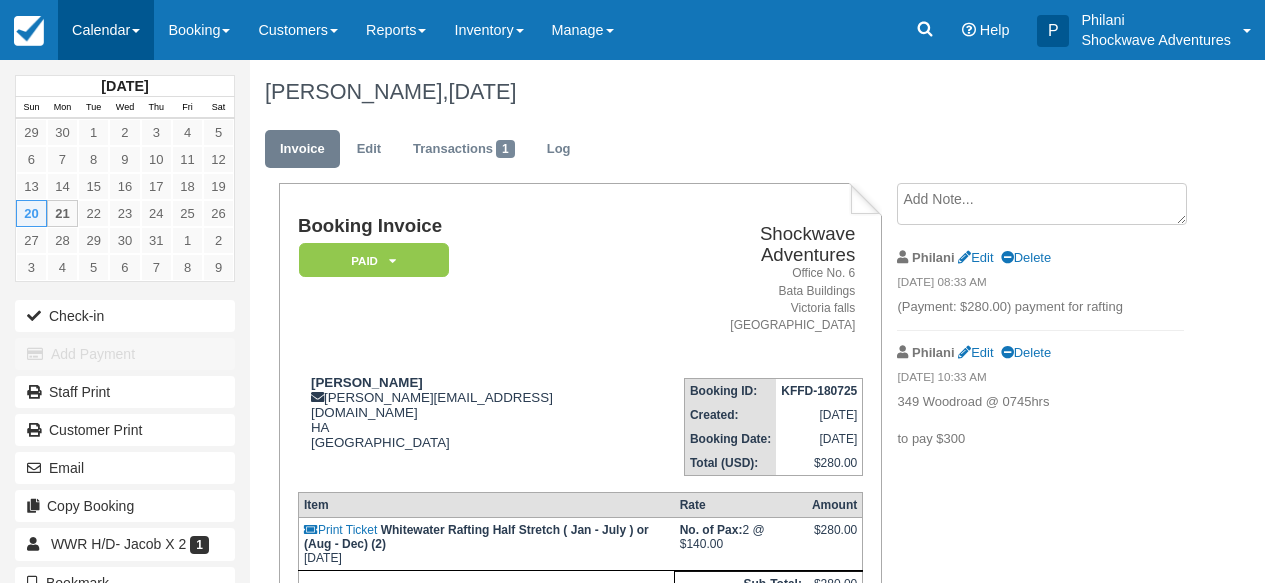 click on "Calendar" at bounding box center (106, 30) 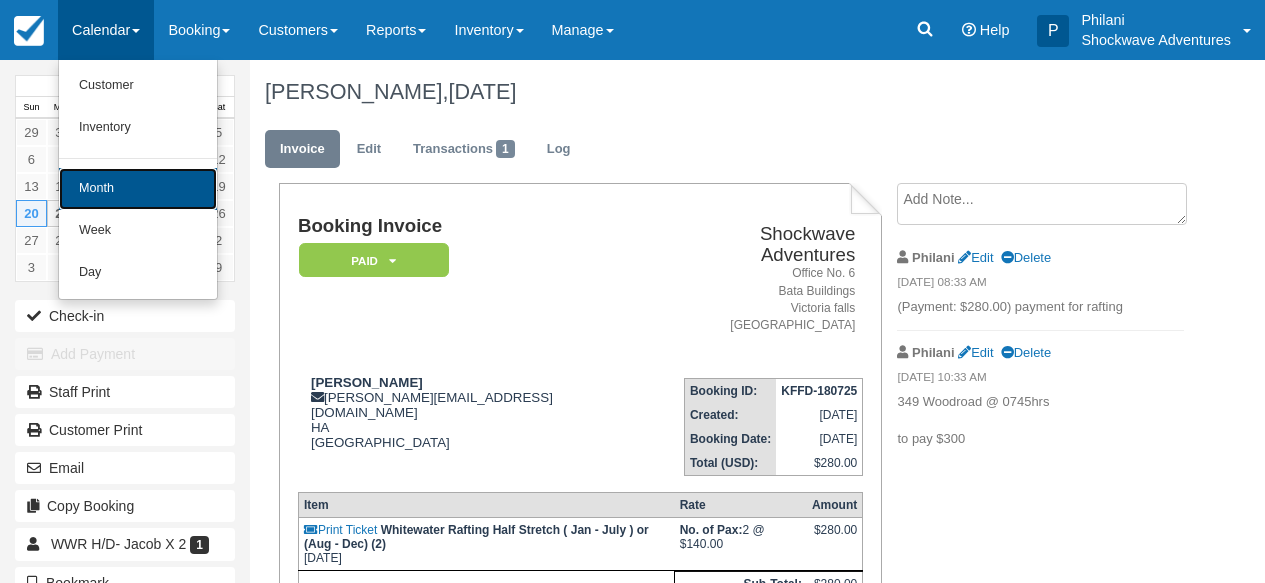 click on "Month" at bounding box center (138, 189) 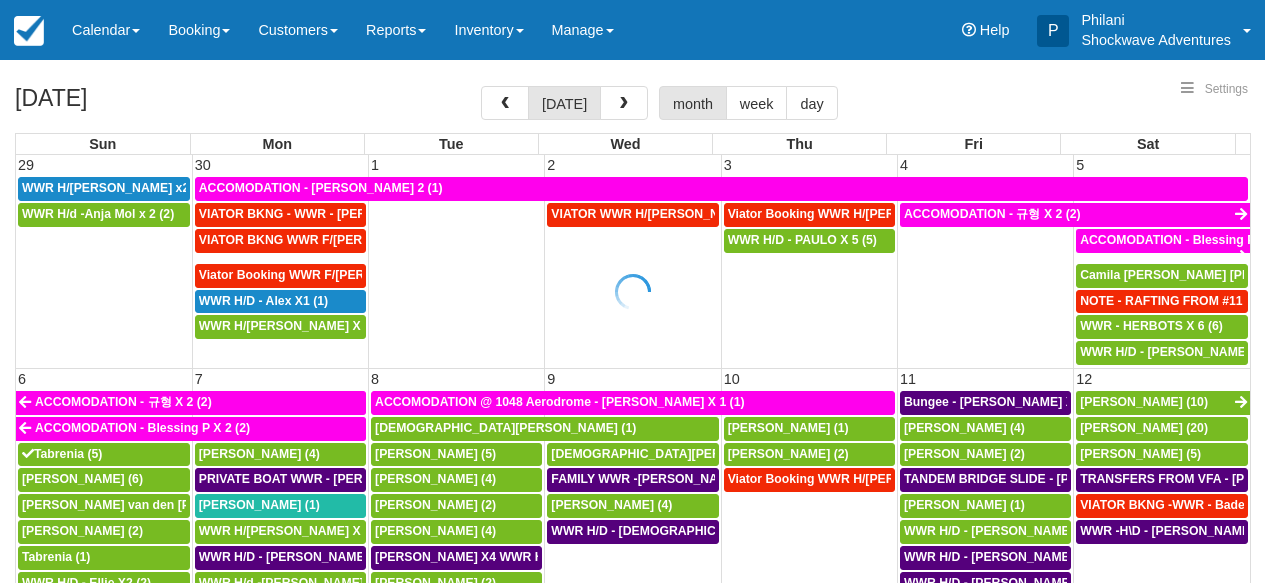 select 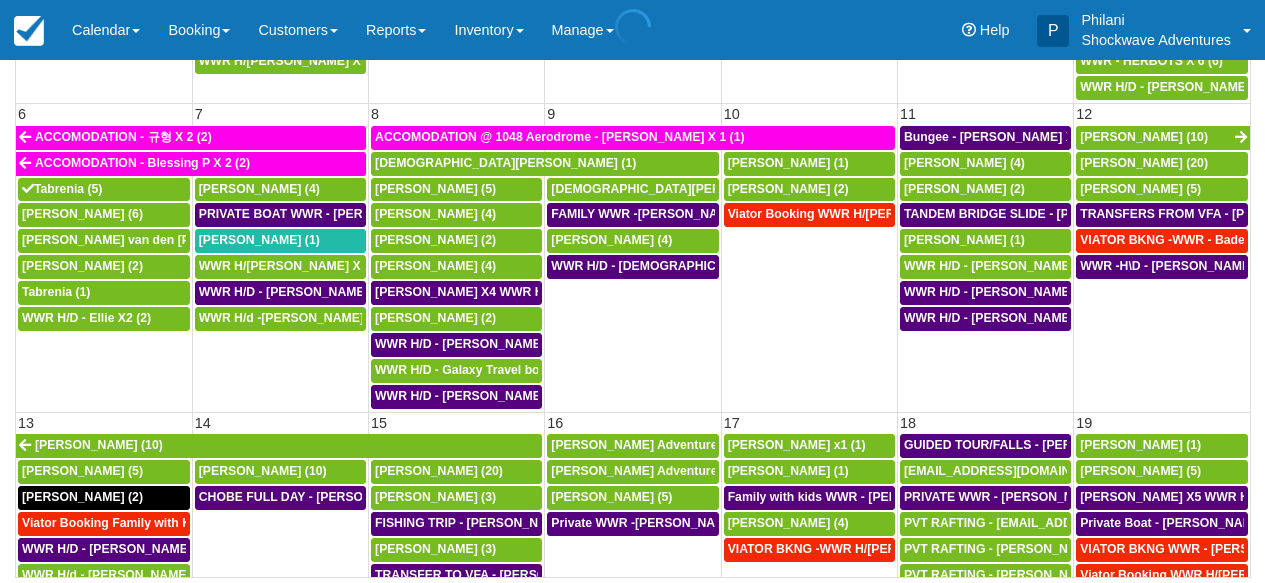 scroll, scrollTop: 265, scrollLeft: 0, axis: vertical 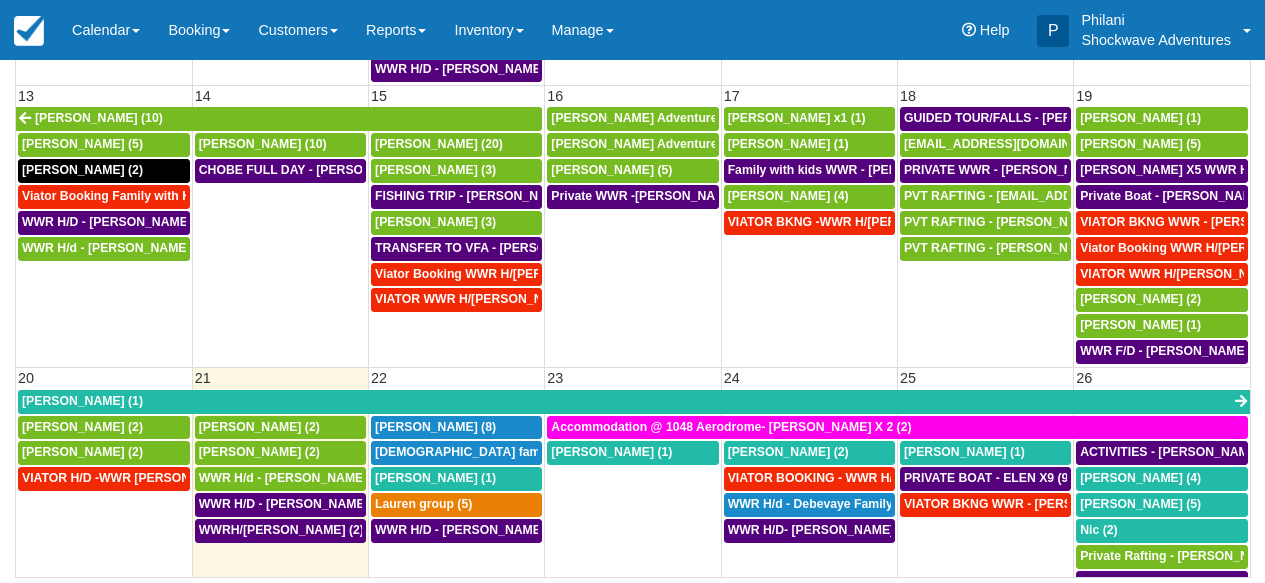 select 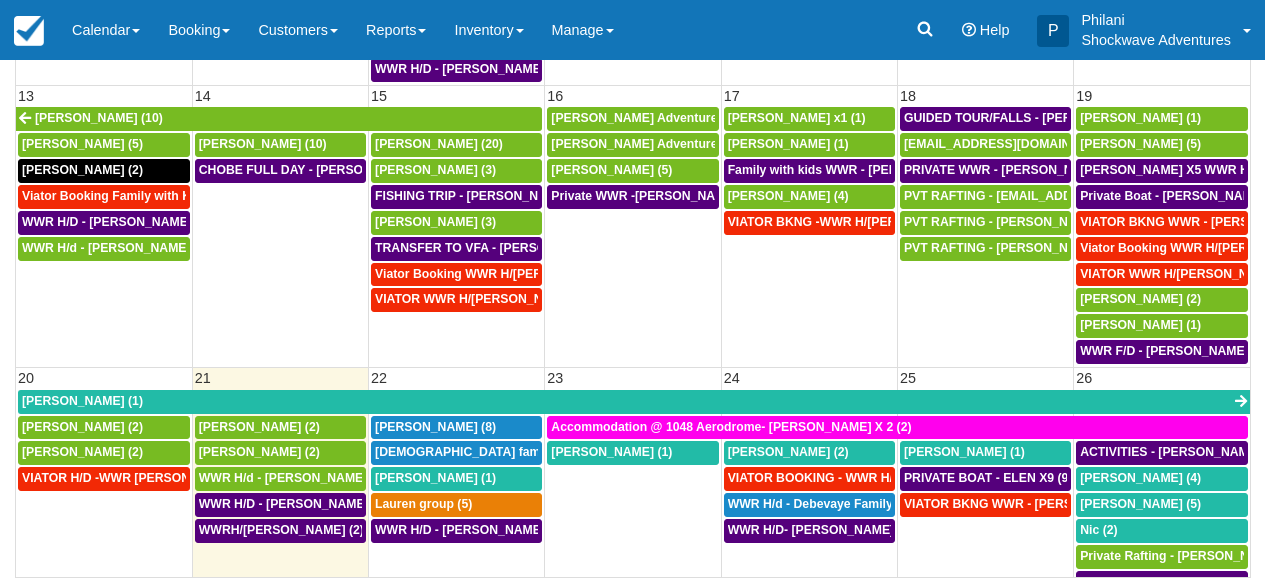 scroll, scrollTop: 576, scrollLeft: 0, axis: vertical 